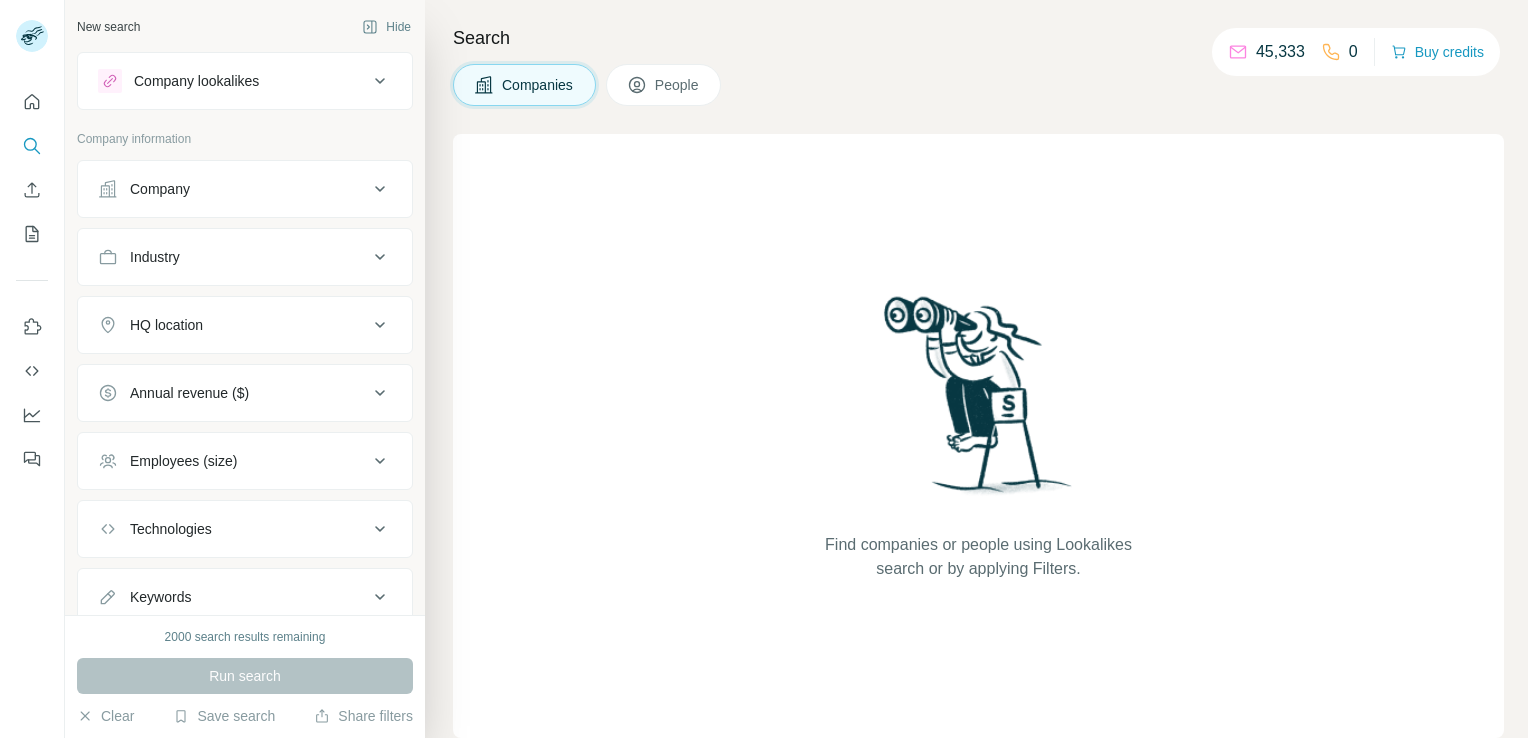 scroll, scrollTop: 0, scrollLeft: 0, axis: both 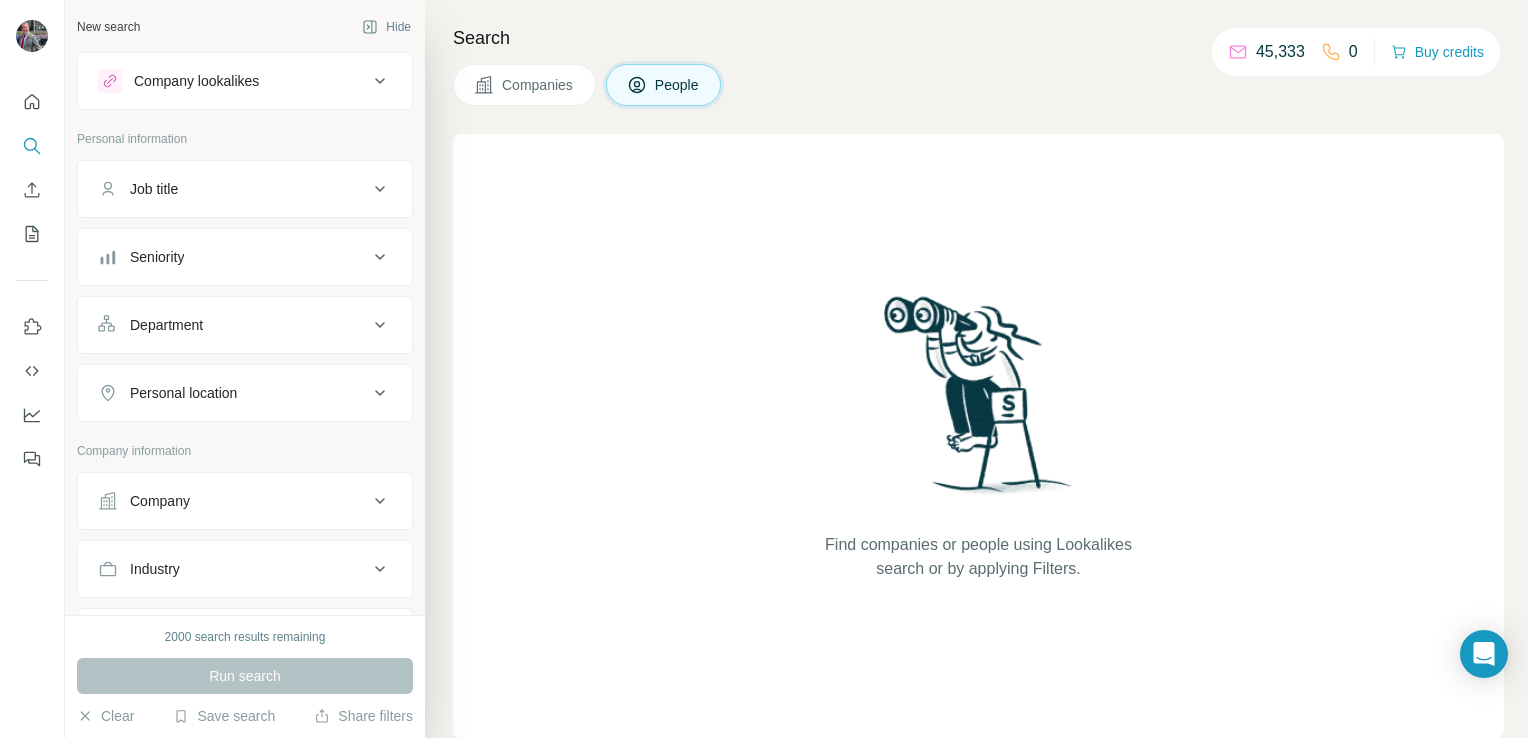 drag, startPoint x: 675, startPoint y: 82, endPoint x: 304, endPoint y: 196, distance: 388.1198 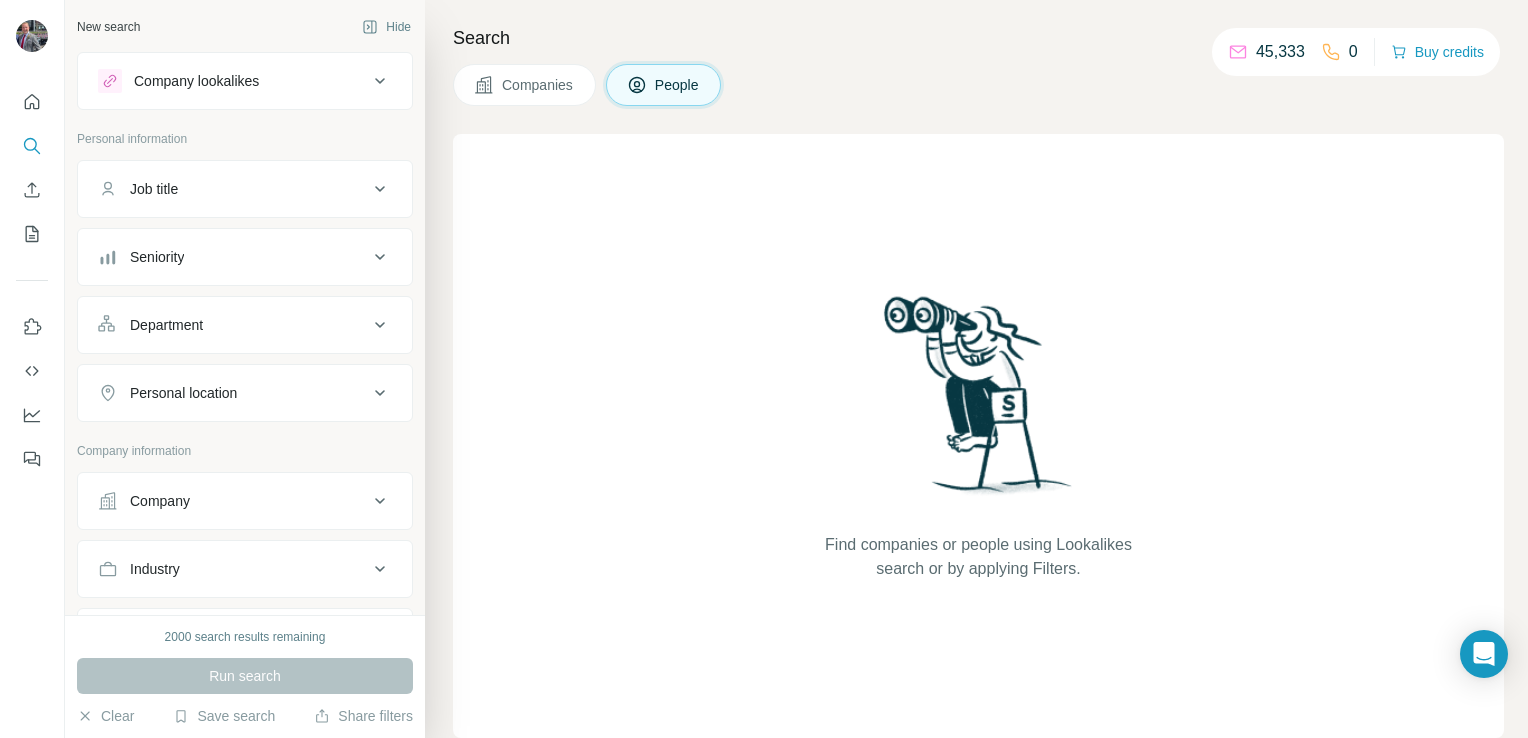 click on "Job title" at bounding box center [233, 189] 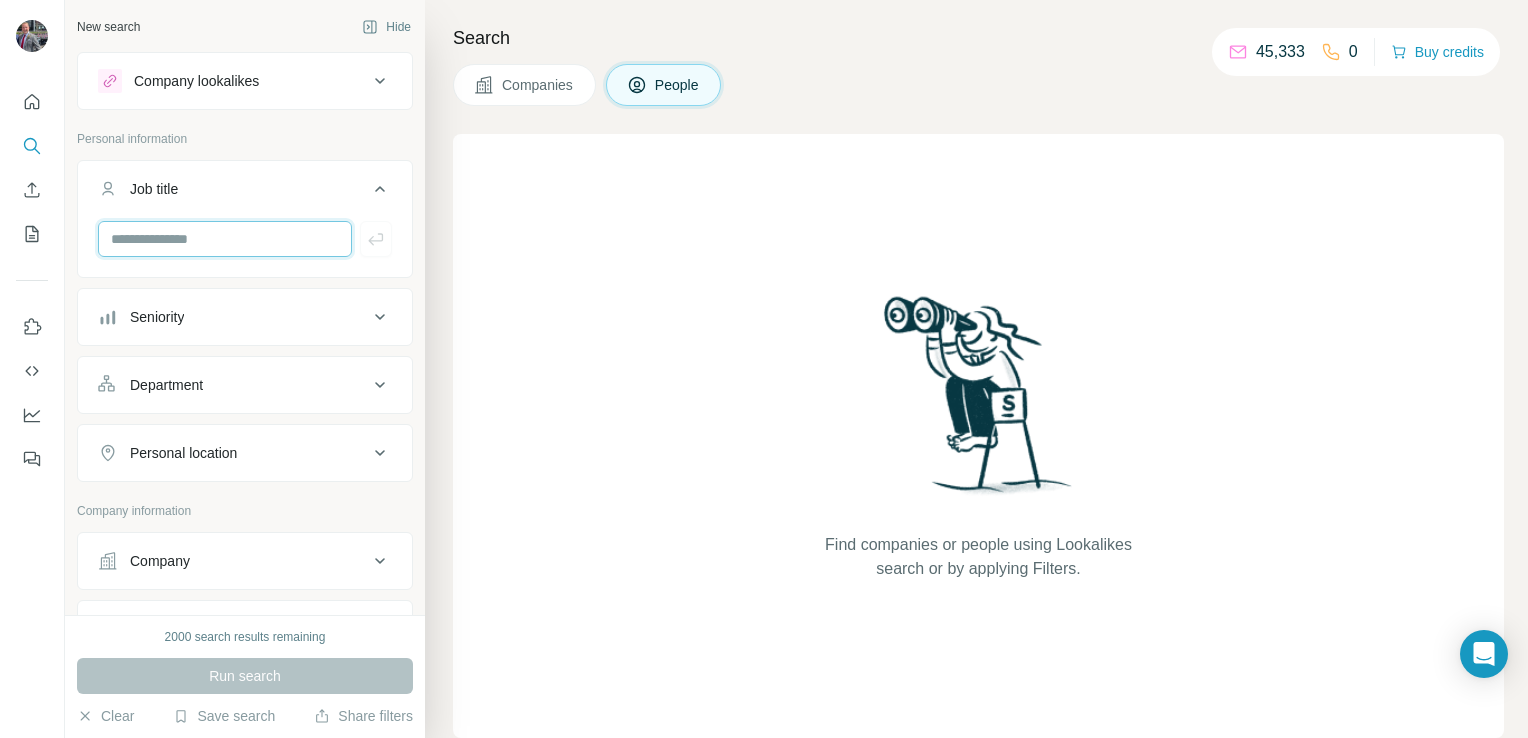 click at bounding box center [225, 239] 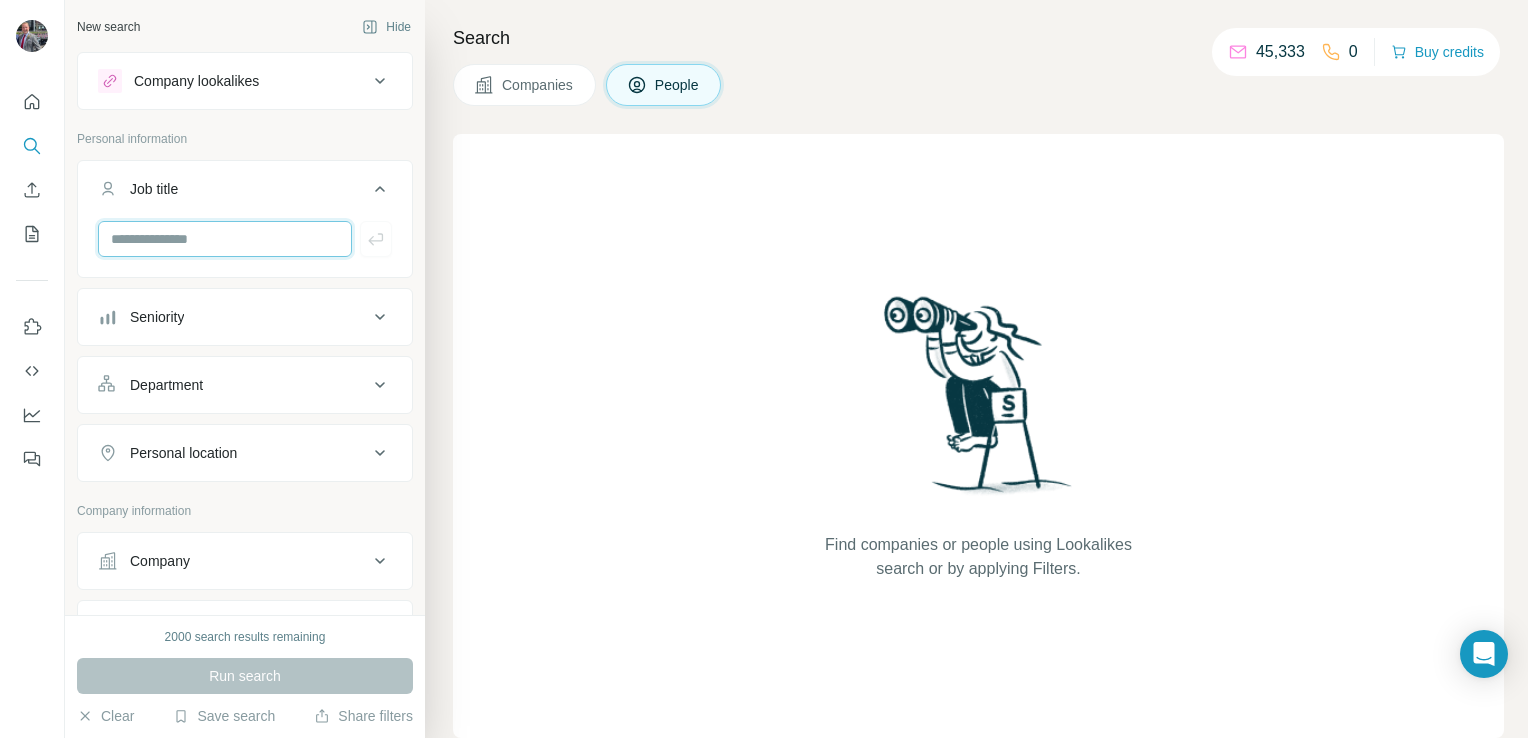 click at bounding box center (225, 239) 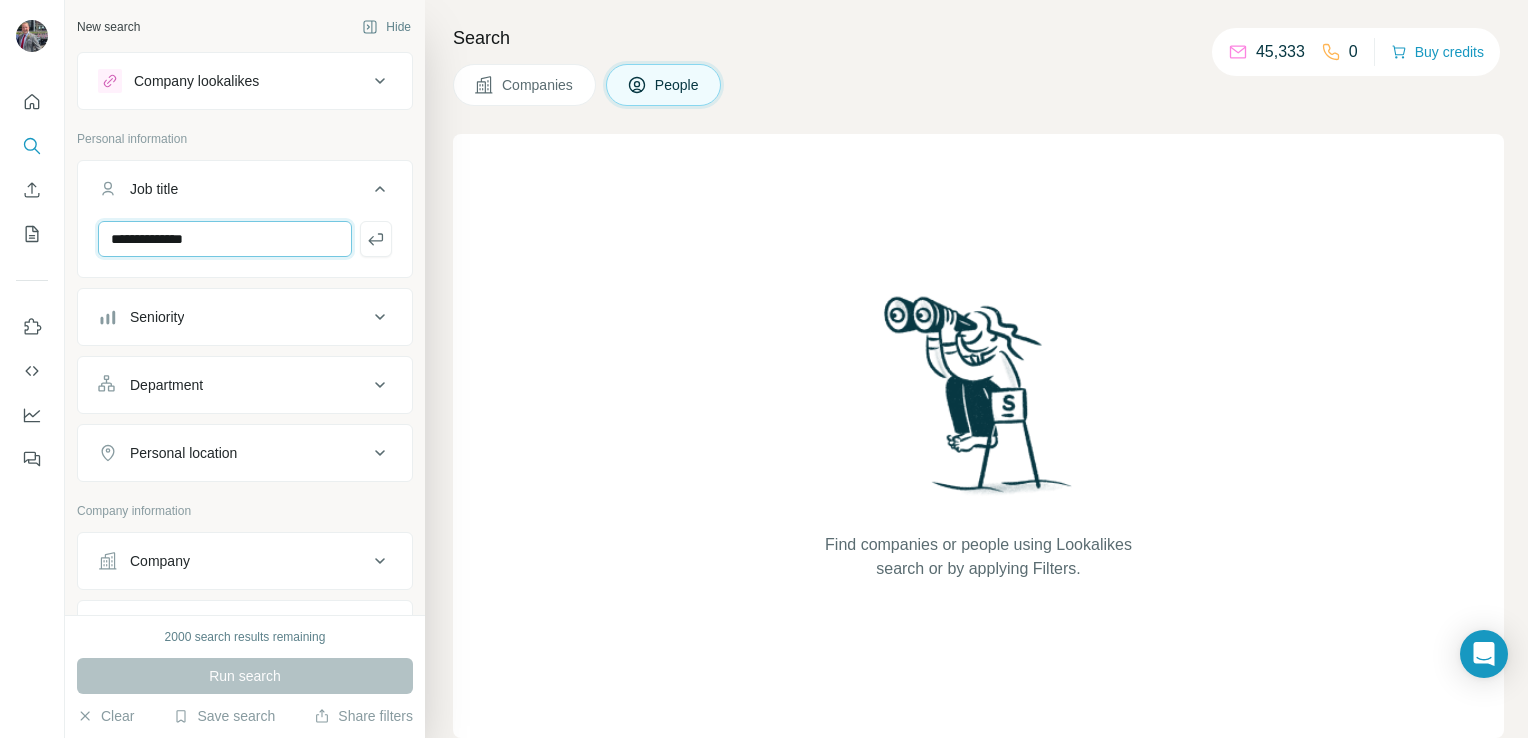 type on "**********" 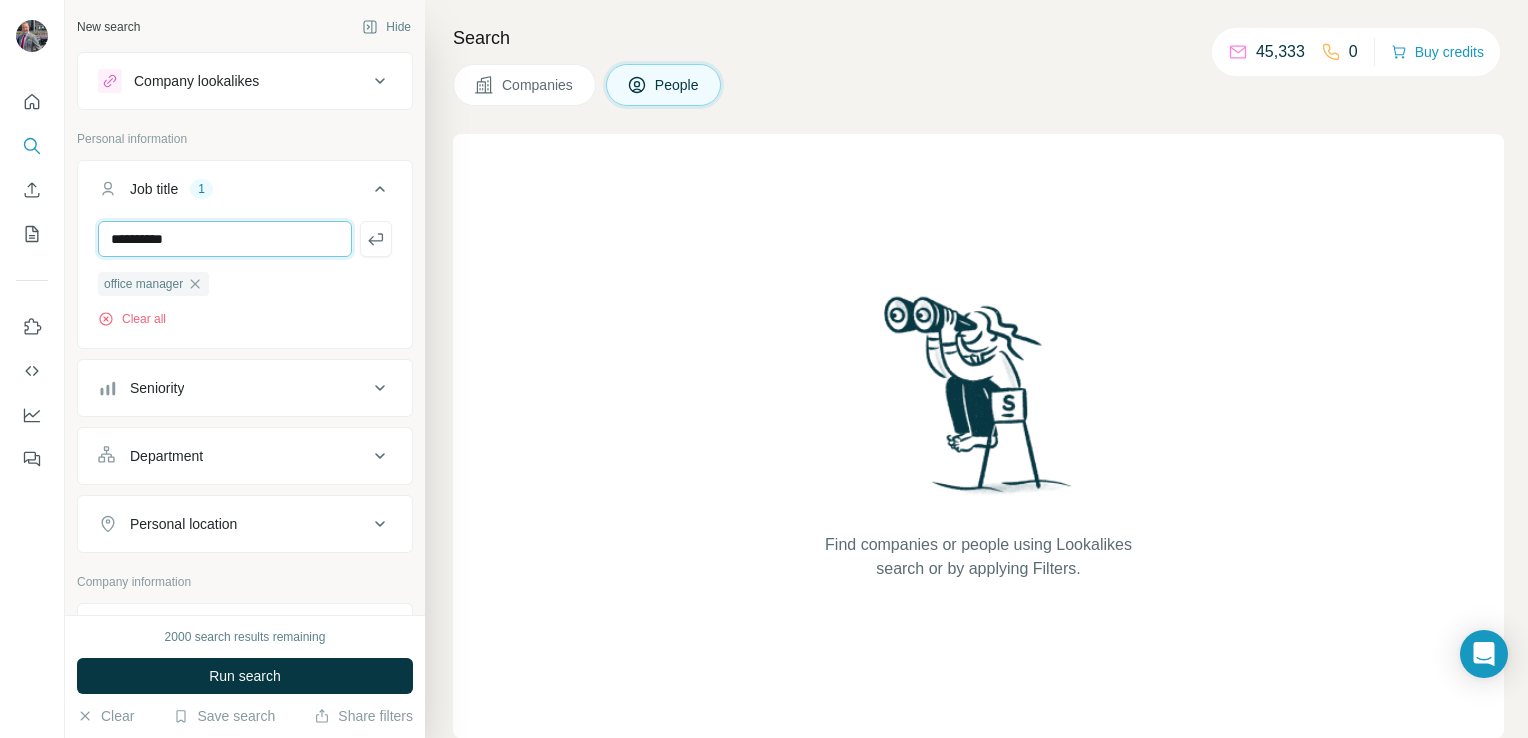 type on "**********" 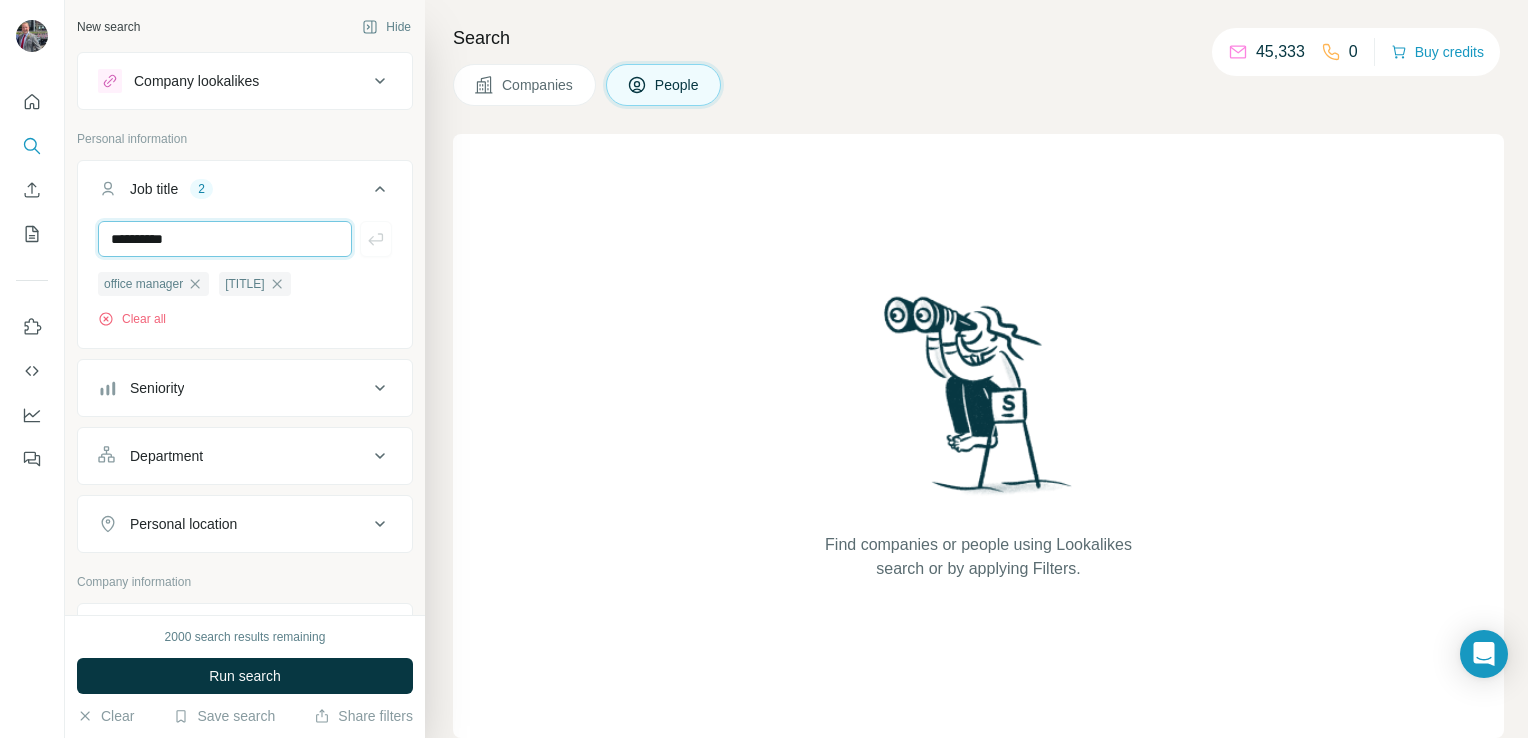 type 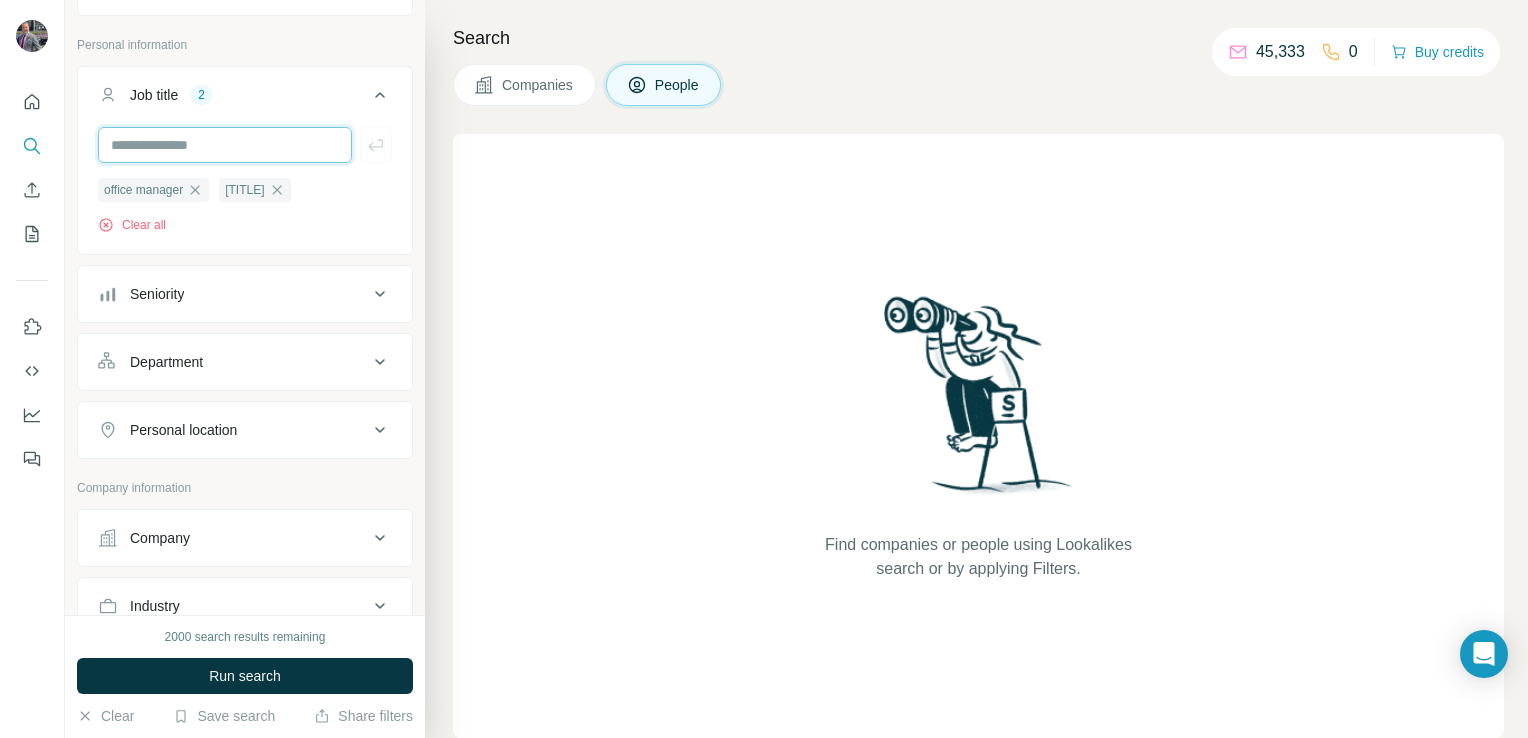 scroll, scrollTop: 96, scrollLeft: 0, axis: vertical 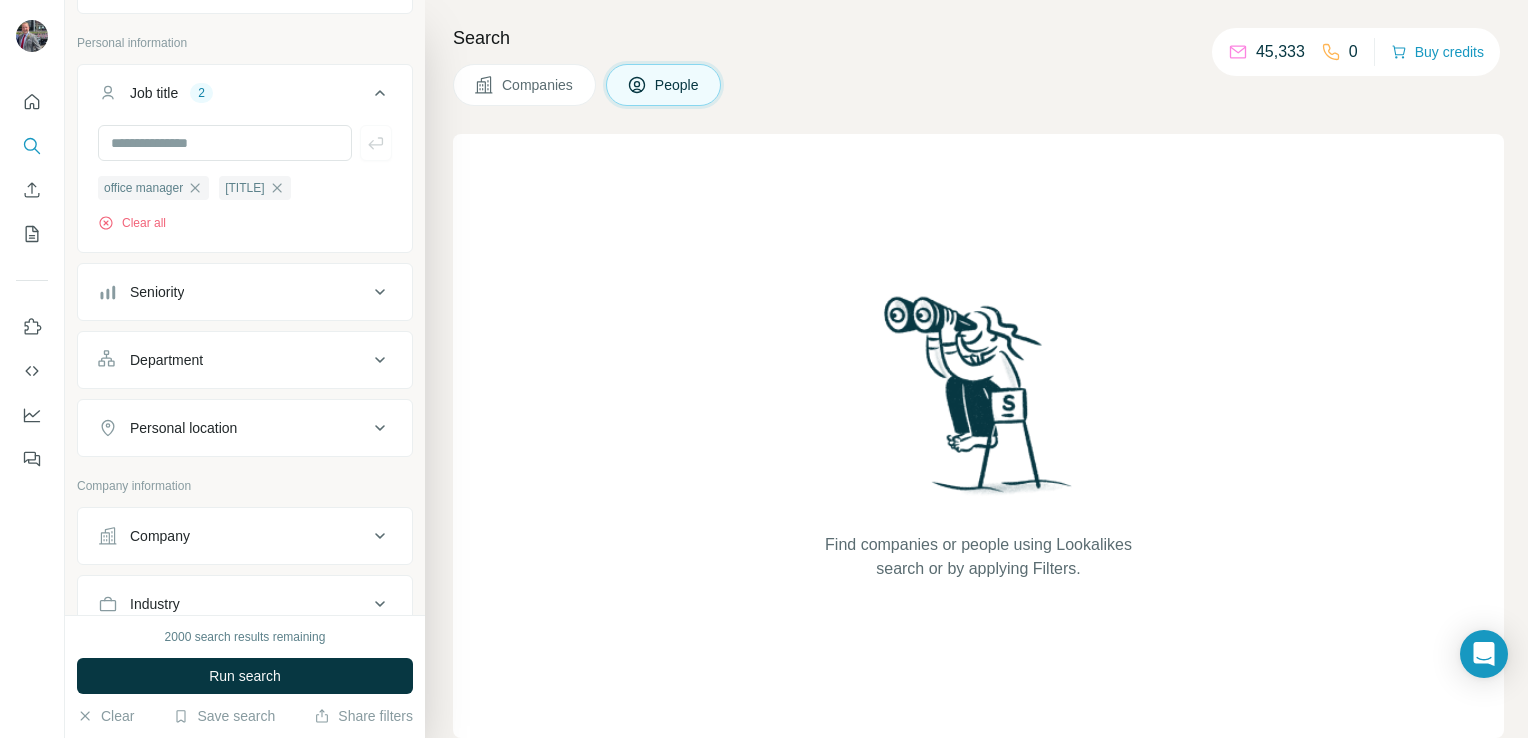 click on "Personal location" at bounding box center (233, 428) 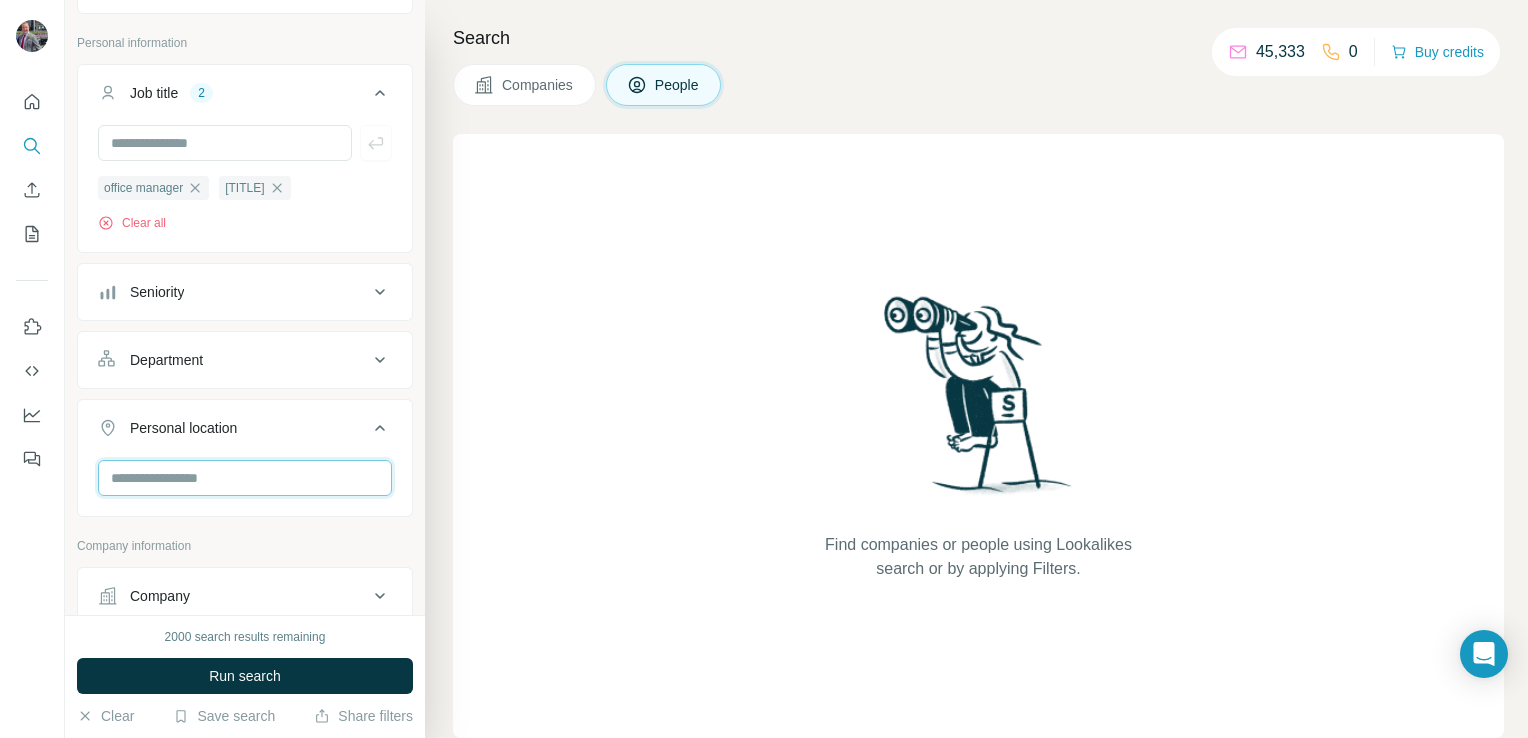 click at bounding box center [245, 478] 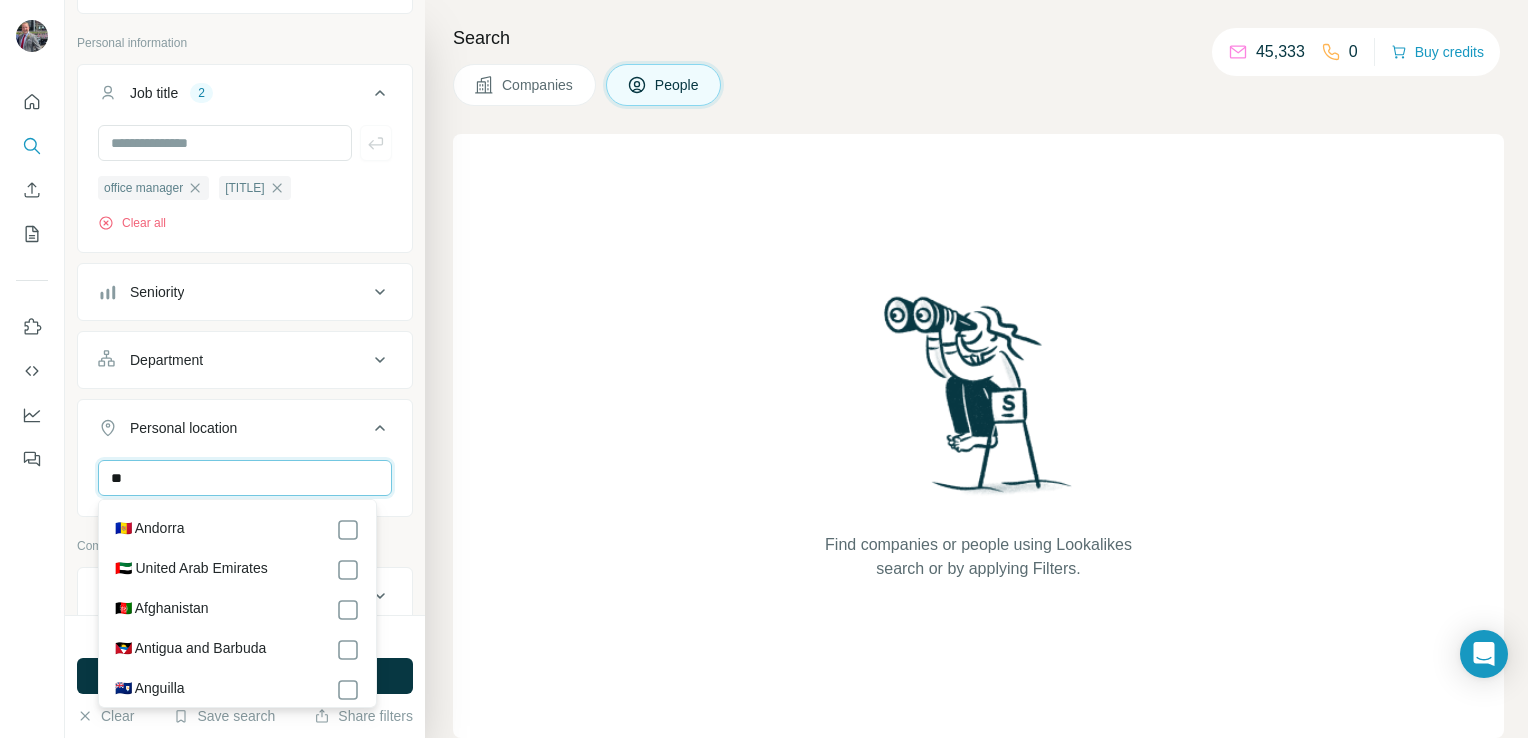 type on "*" 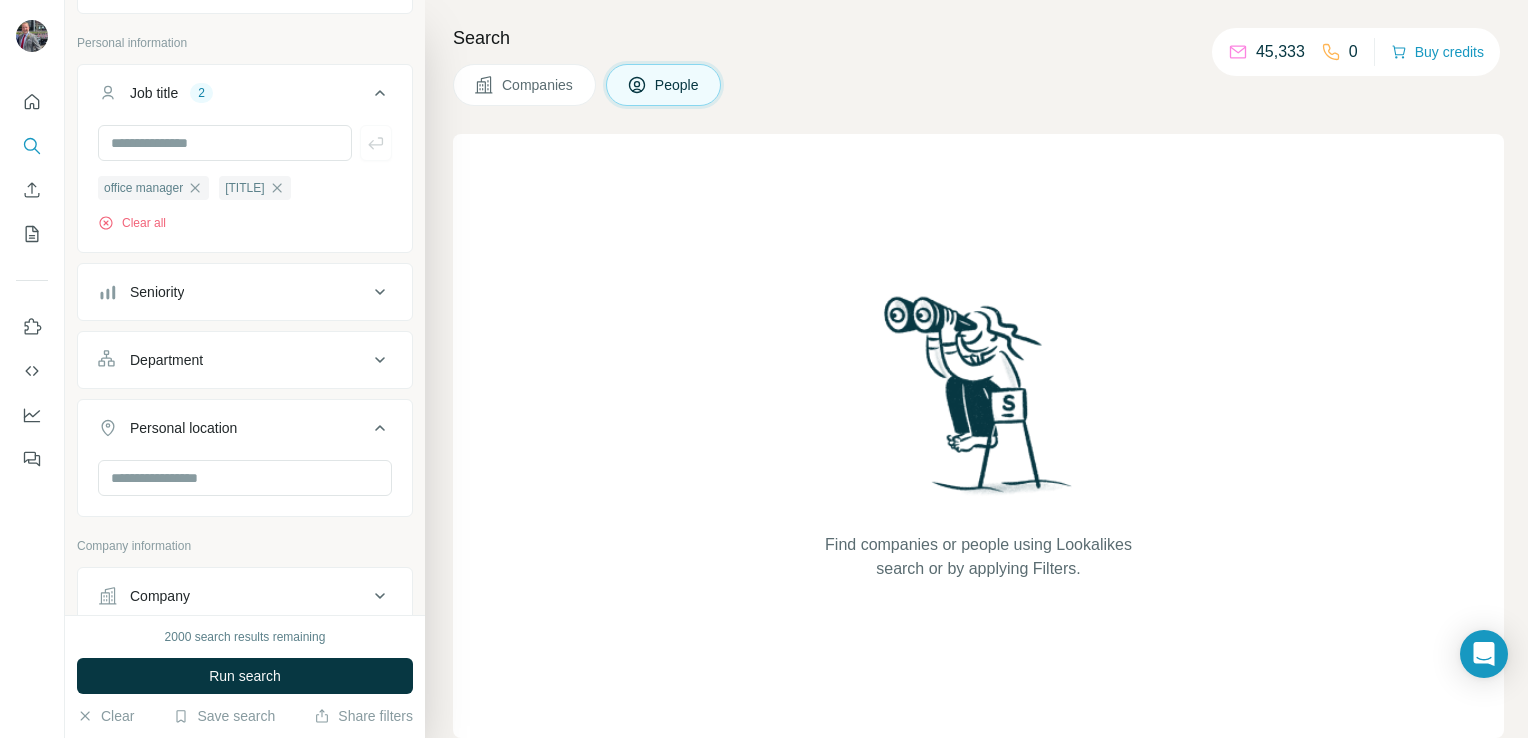 click on "Find companies or people using Lookalikes search or by applying Filters." at bounding box center [978, 436] 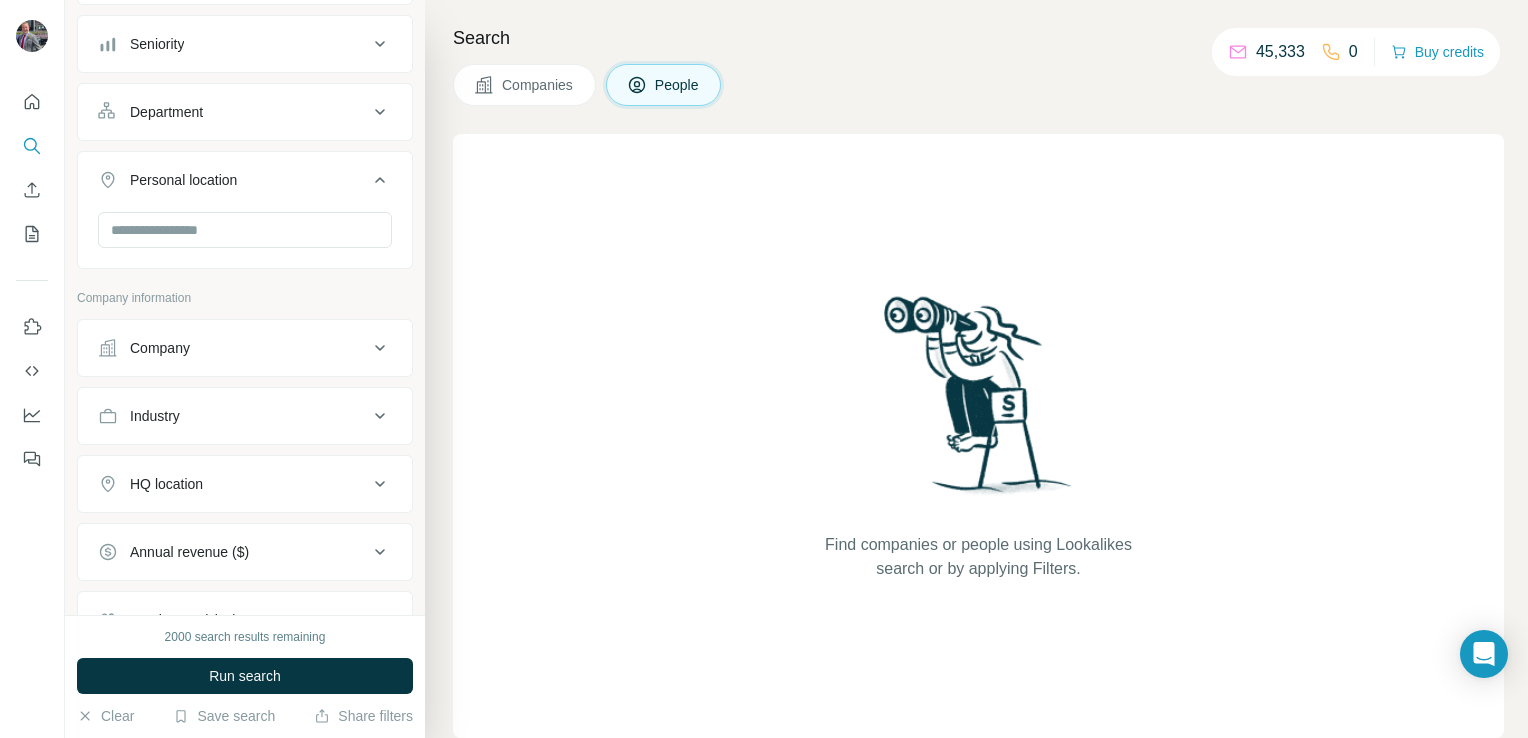 scroll, scrollTop: 164, scrollLeft: 0, axis: vertical 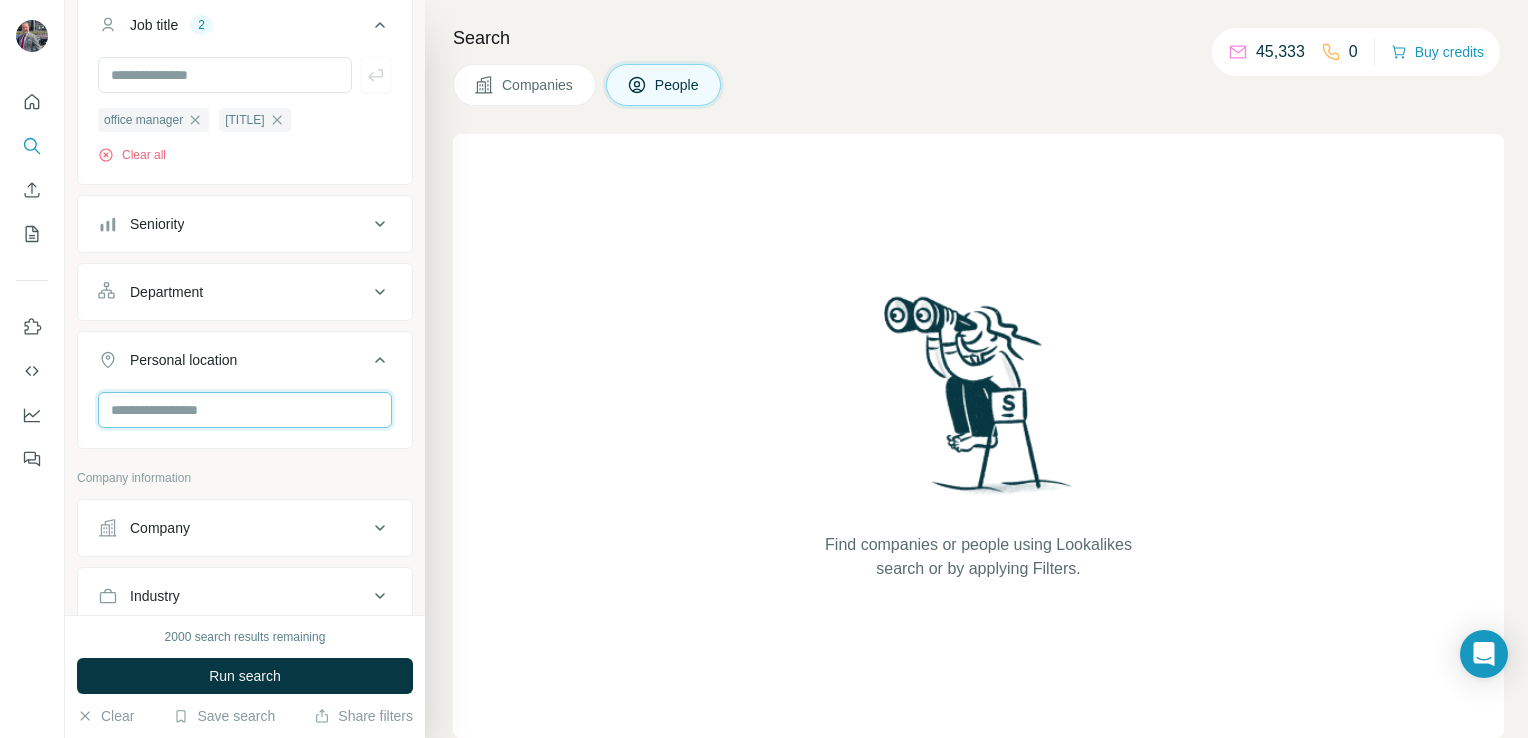 click at bounding box center [245, 410] 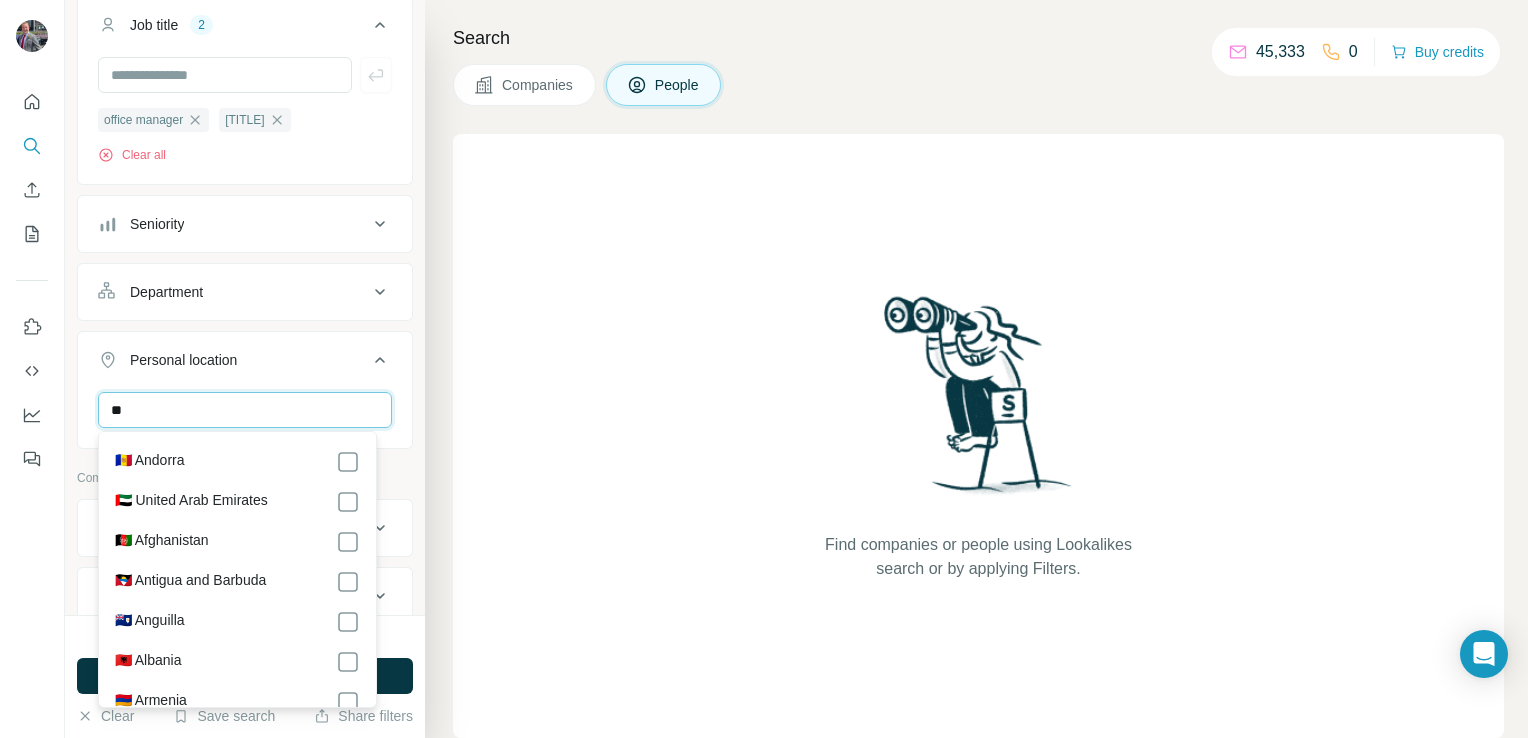 type on "*" 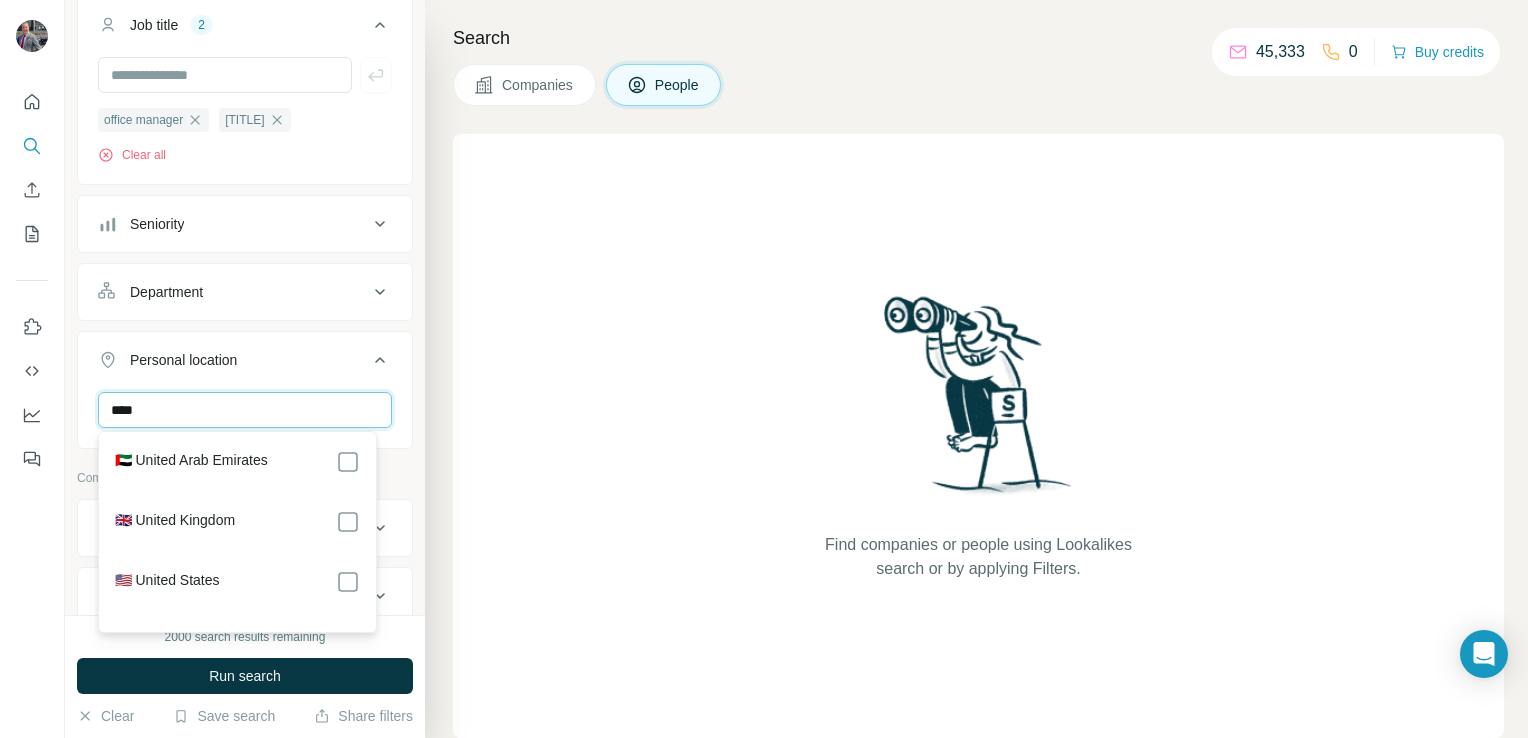 type on "****" 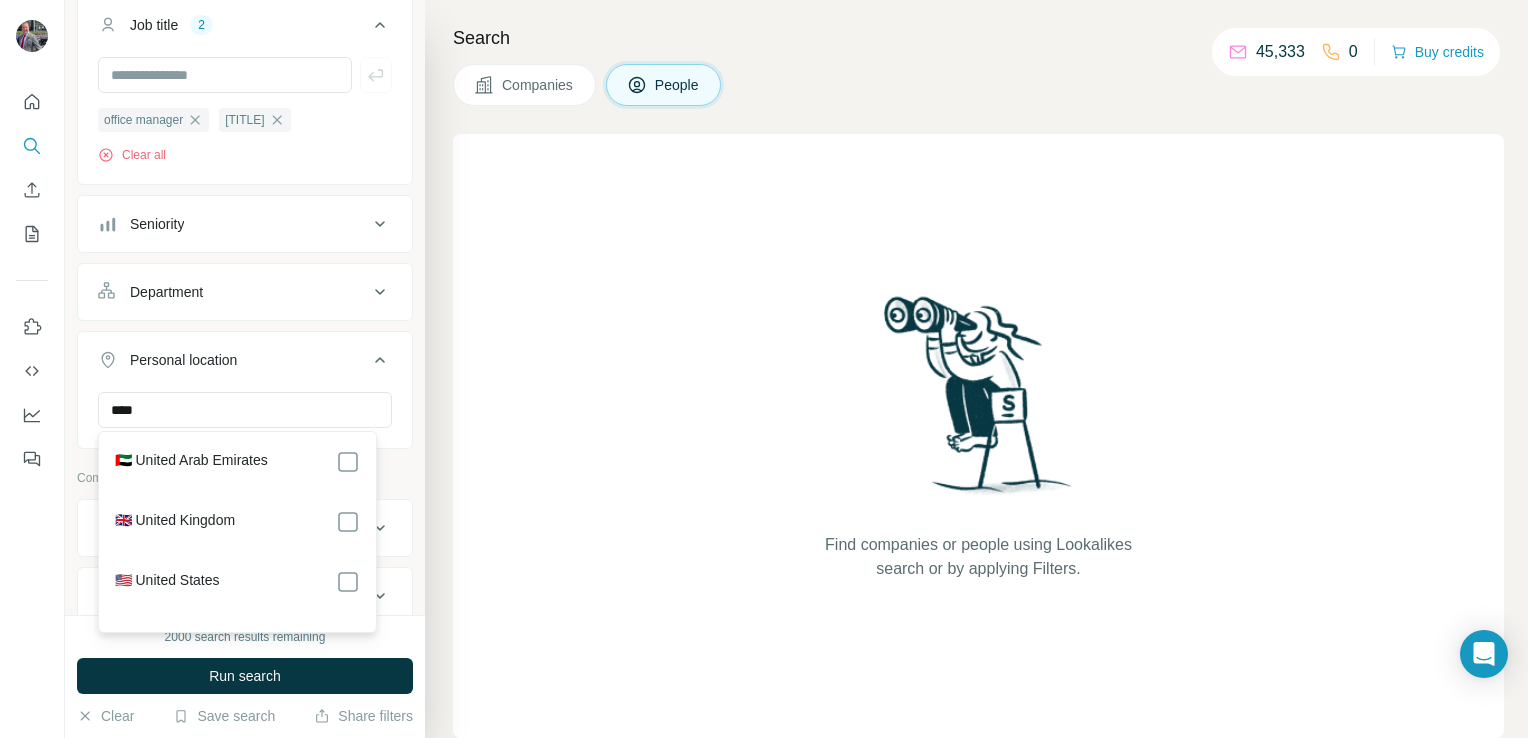 click on "🇦🇪 United Arab Emirates 🇬🇧 United Kingdom 🇺🇸 United States" at bounding box center [237, 532] 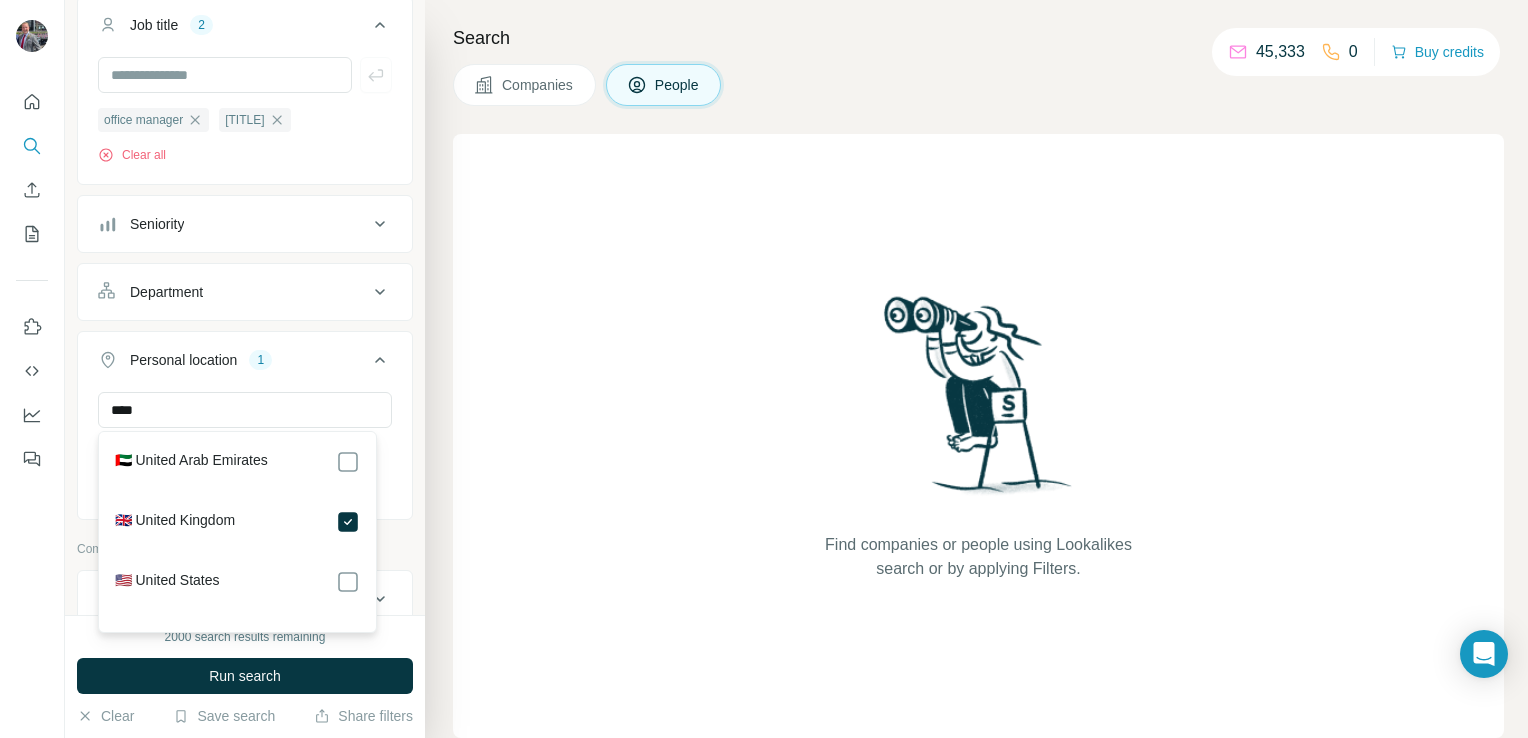 click on "Find companies or people using Lookalikes search or by applying Filters." at bounding box center (978, 436) 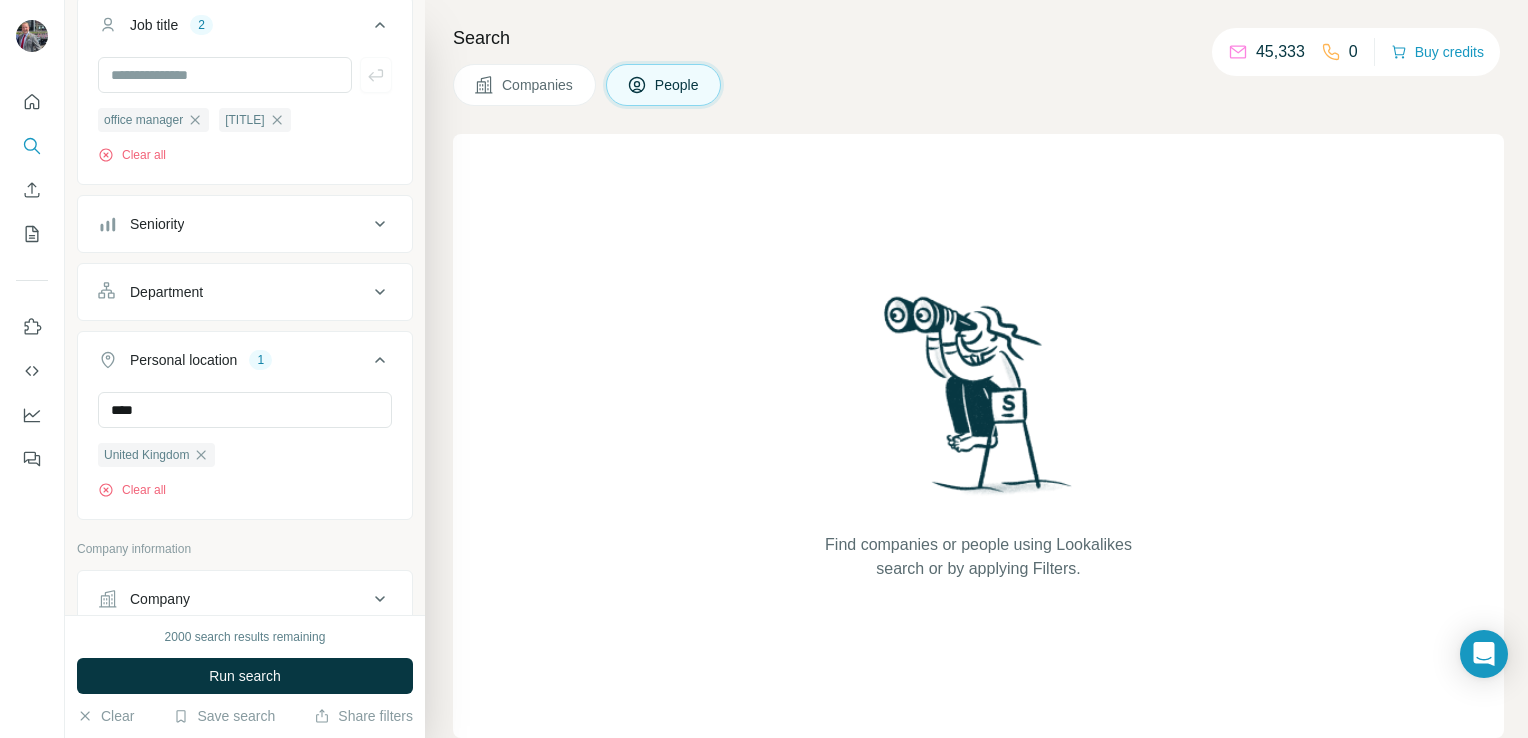 type 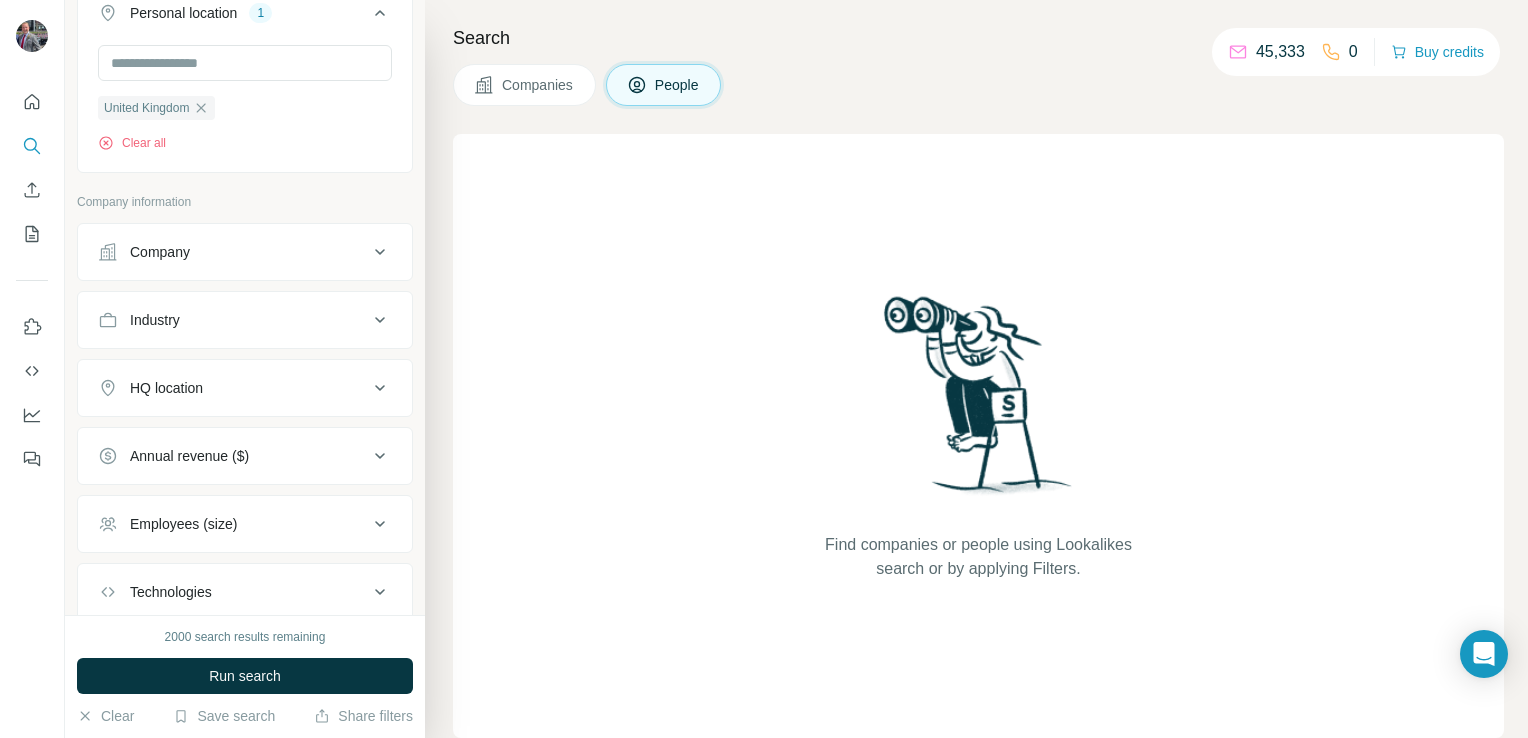 scroll, scrollTop: 515, scrollLeft: 0, axis: vertical 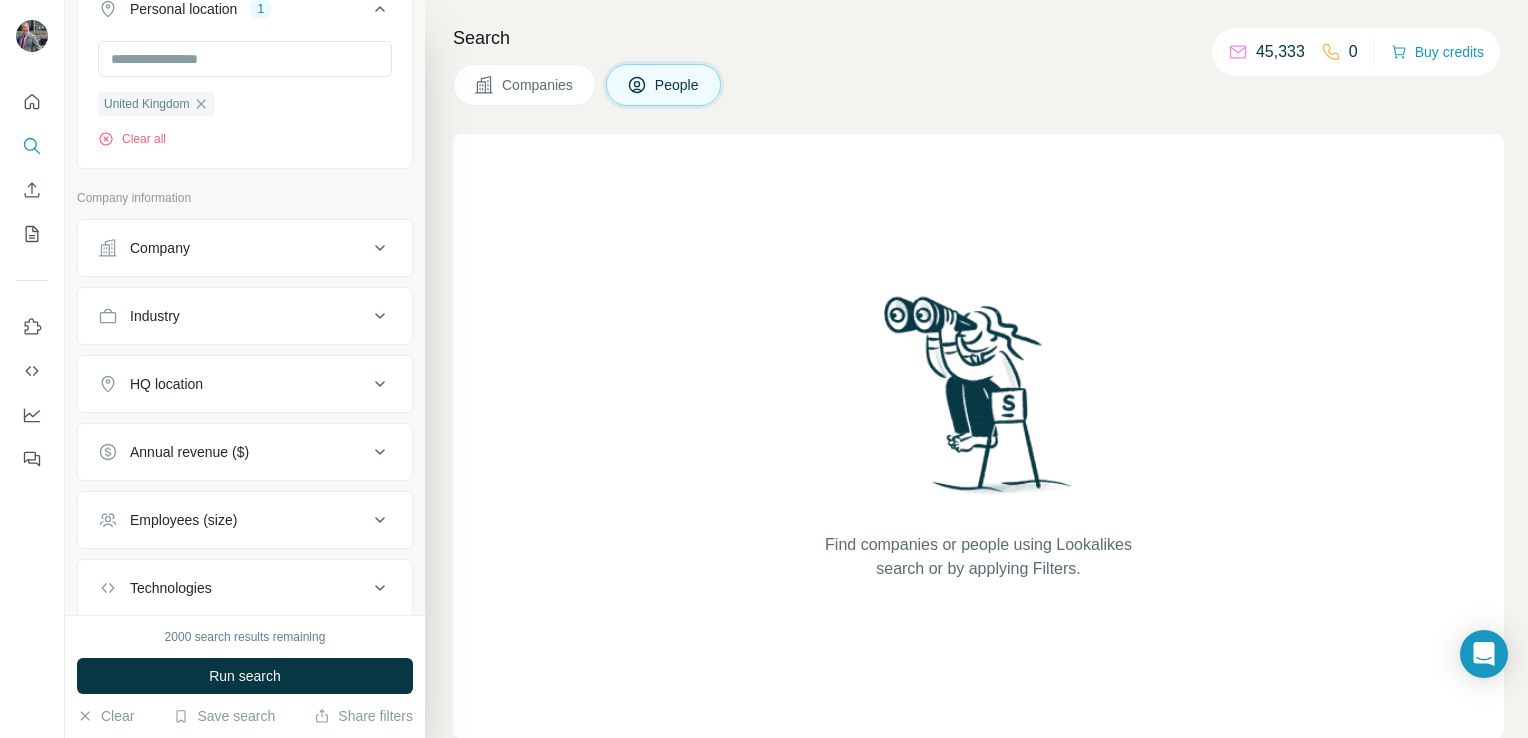 click on "HQ location" at bounding box center (245, 384) 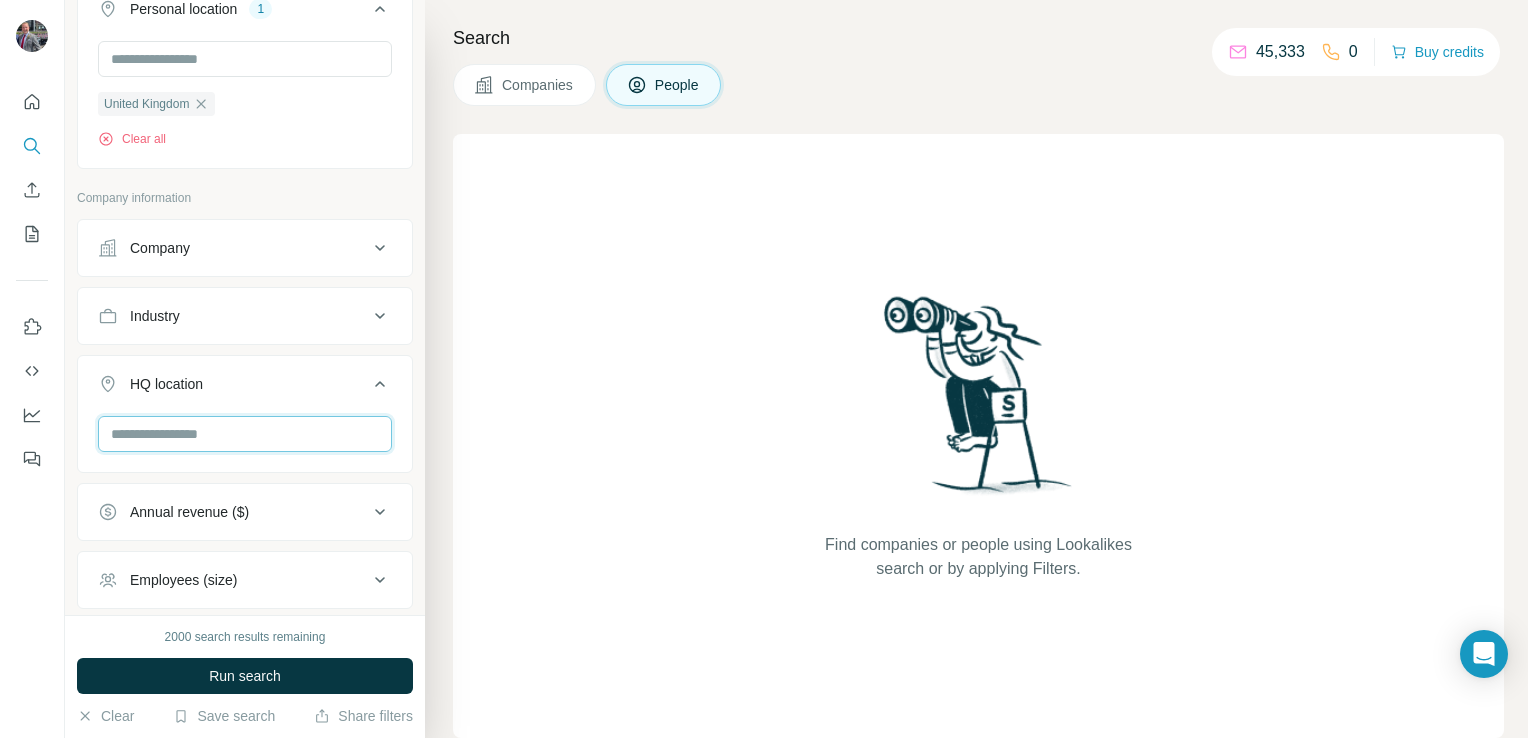 click at bounding box center (245, 434) 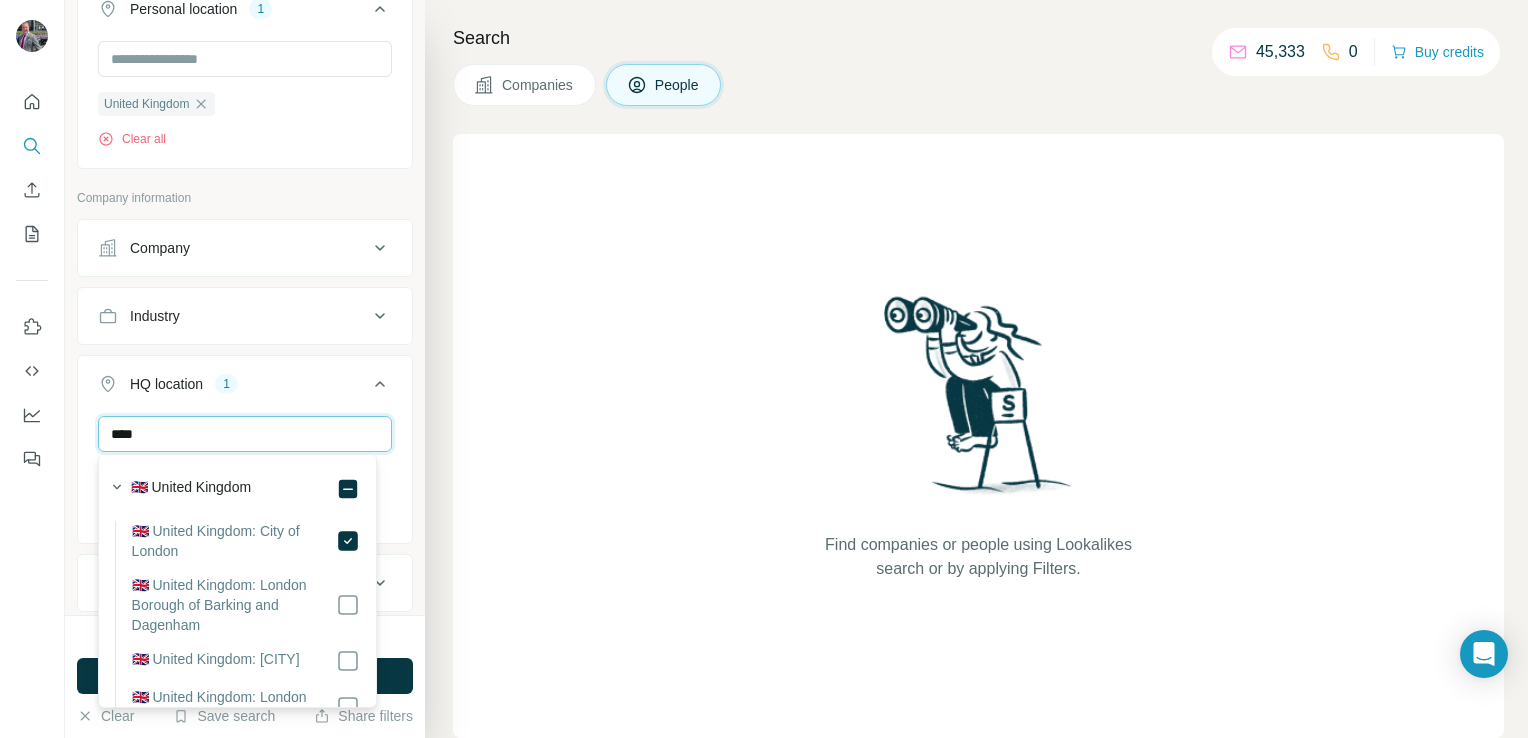 drag, startPoint x: 298, startPoint y: 432, endPoint x: 181, endPoint y: 469, distance: 122.711044 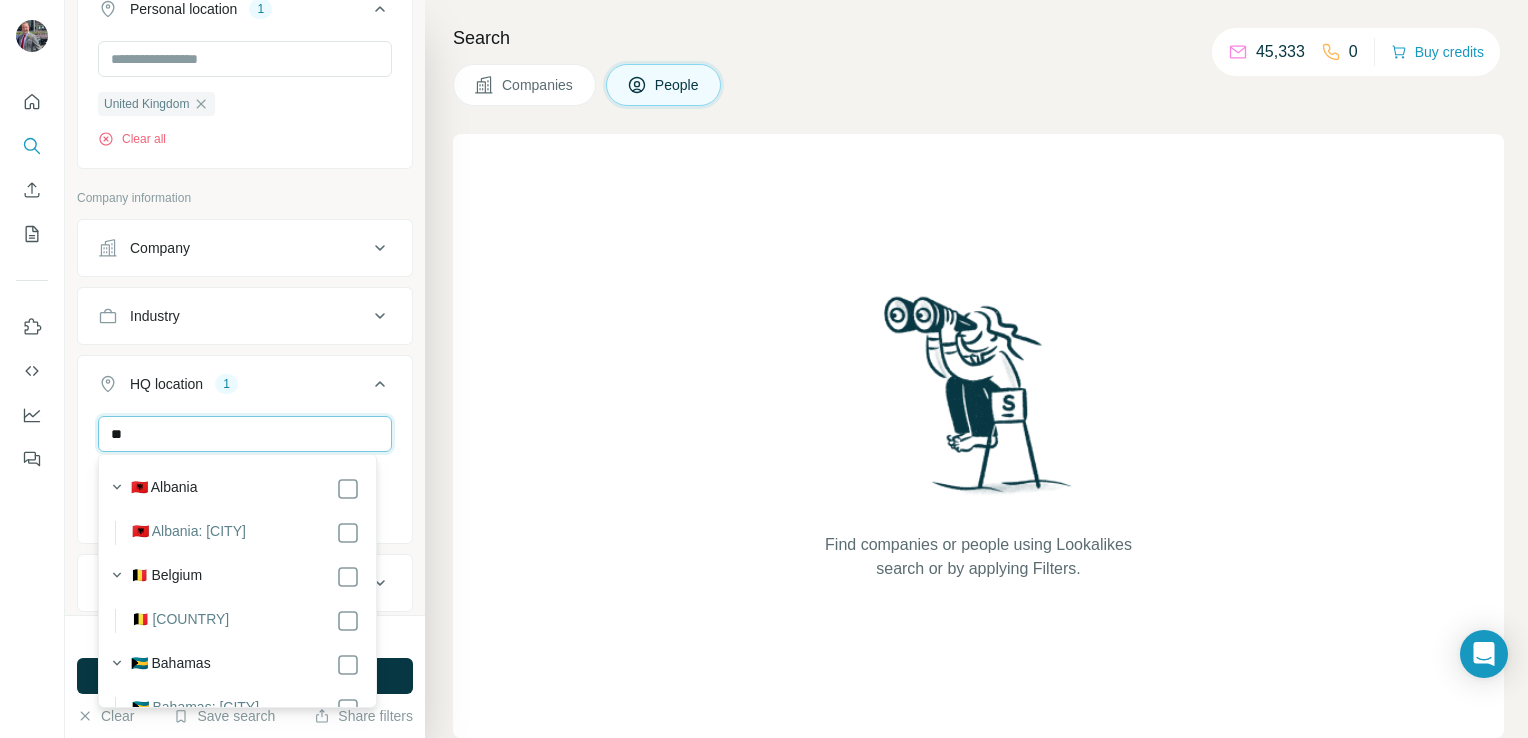 type on "*" 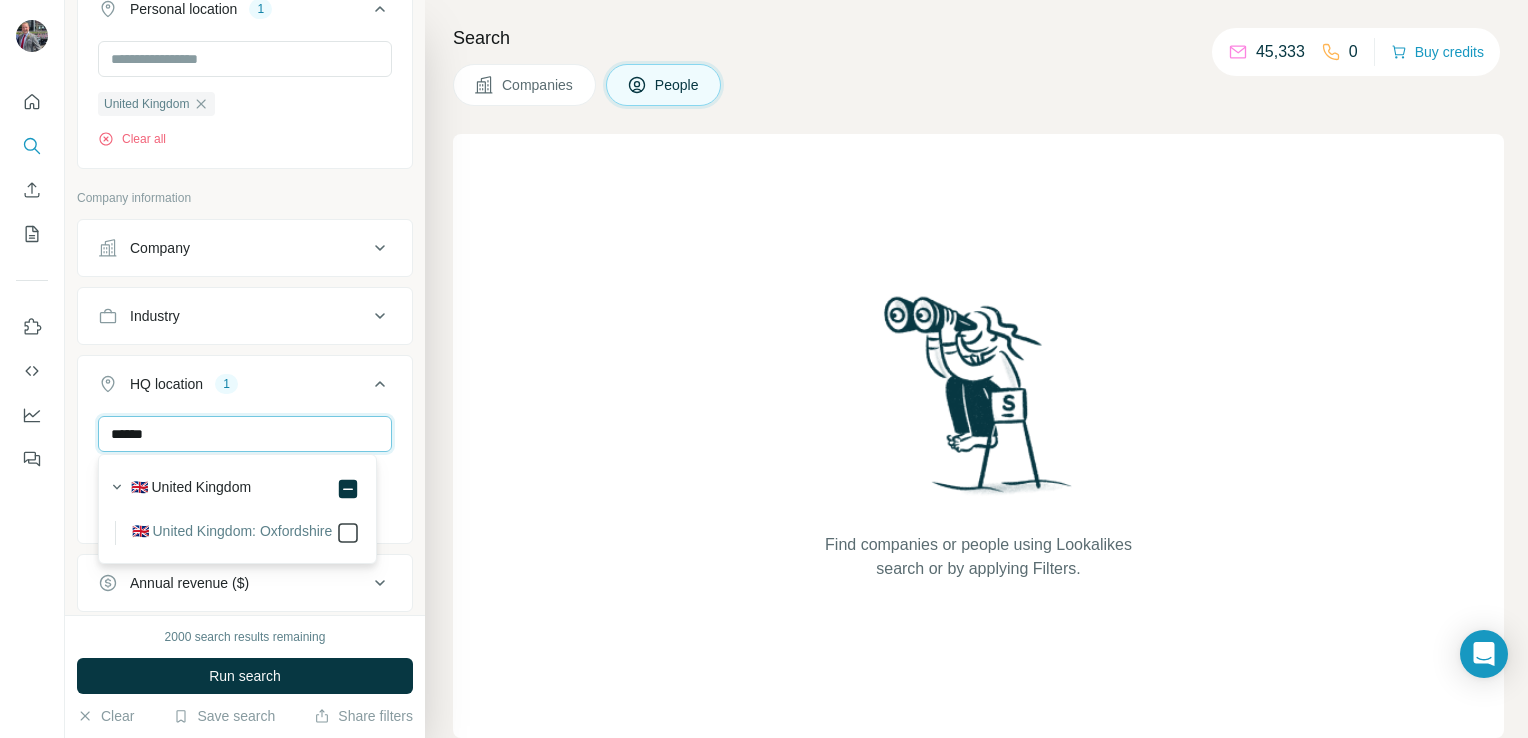 type on "******" 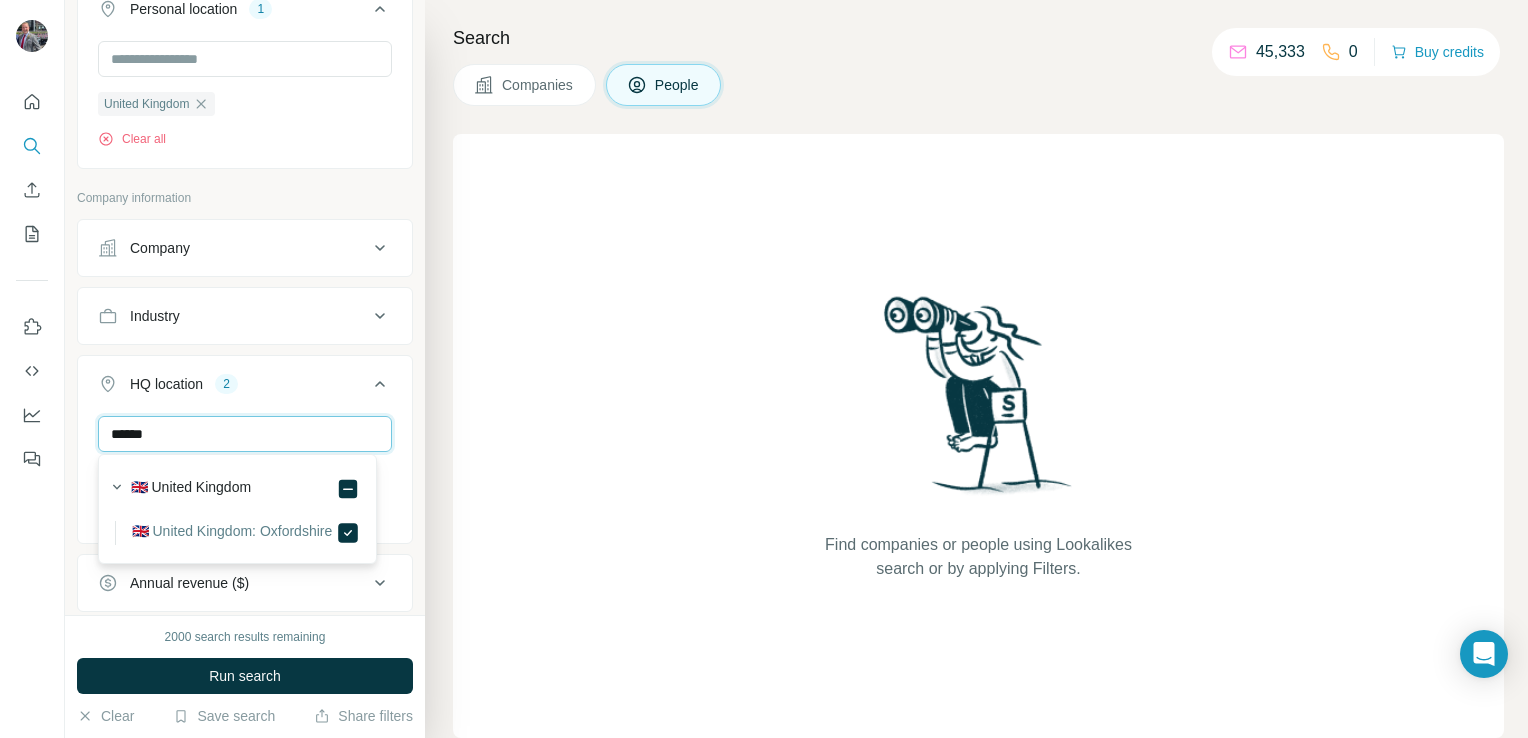 drag, startPoint x: 328, startPoint y: 432, endPoint x: 97, endPoint y: 446, distance: 231.42386 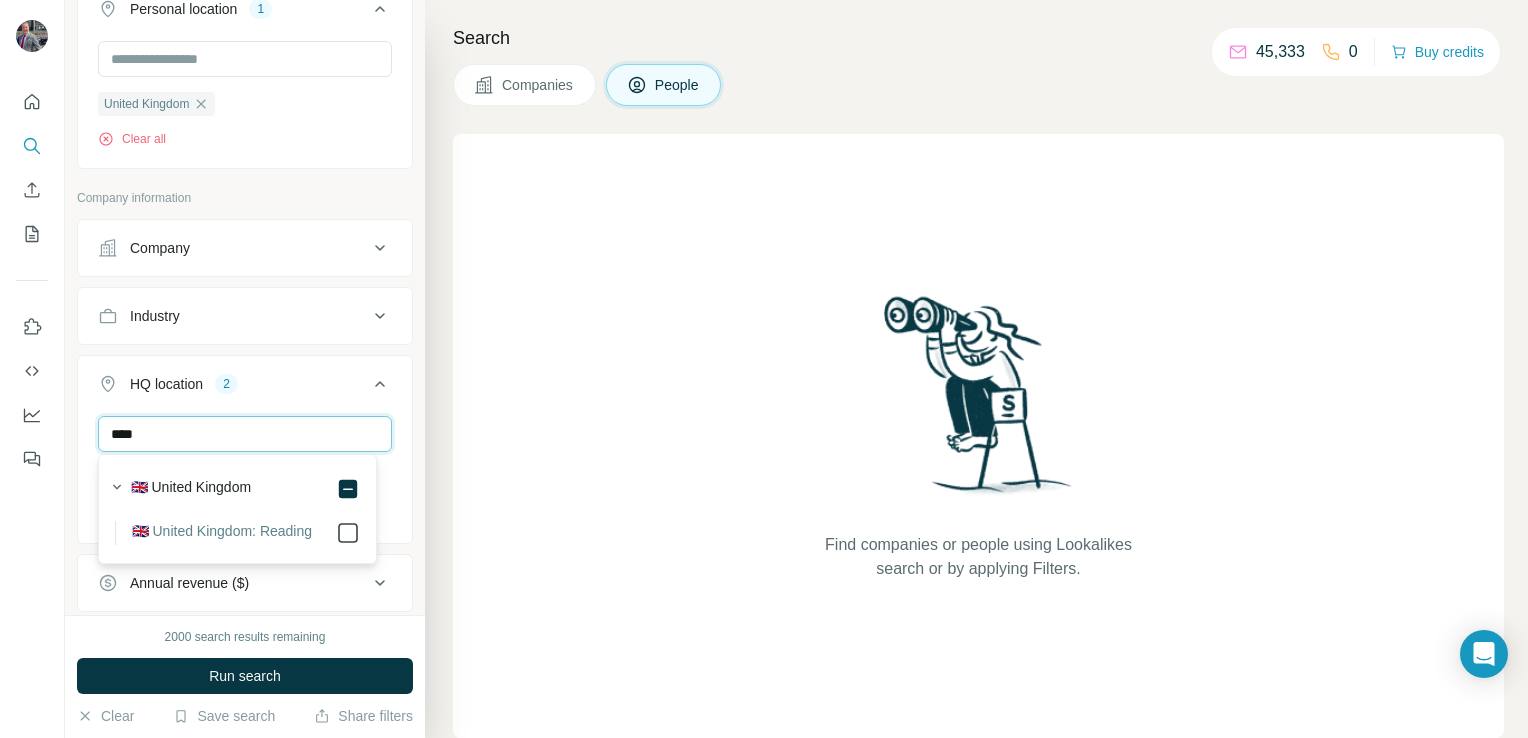 type on "****" 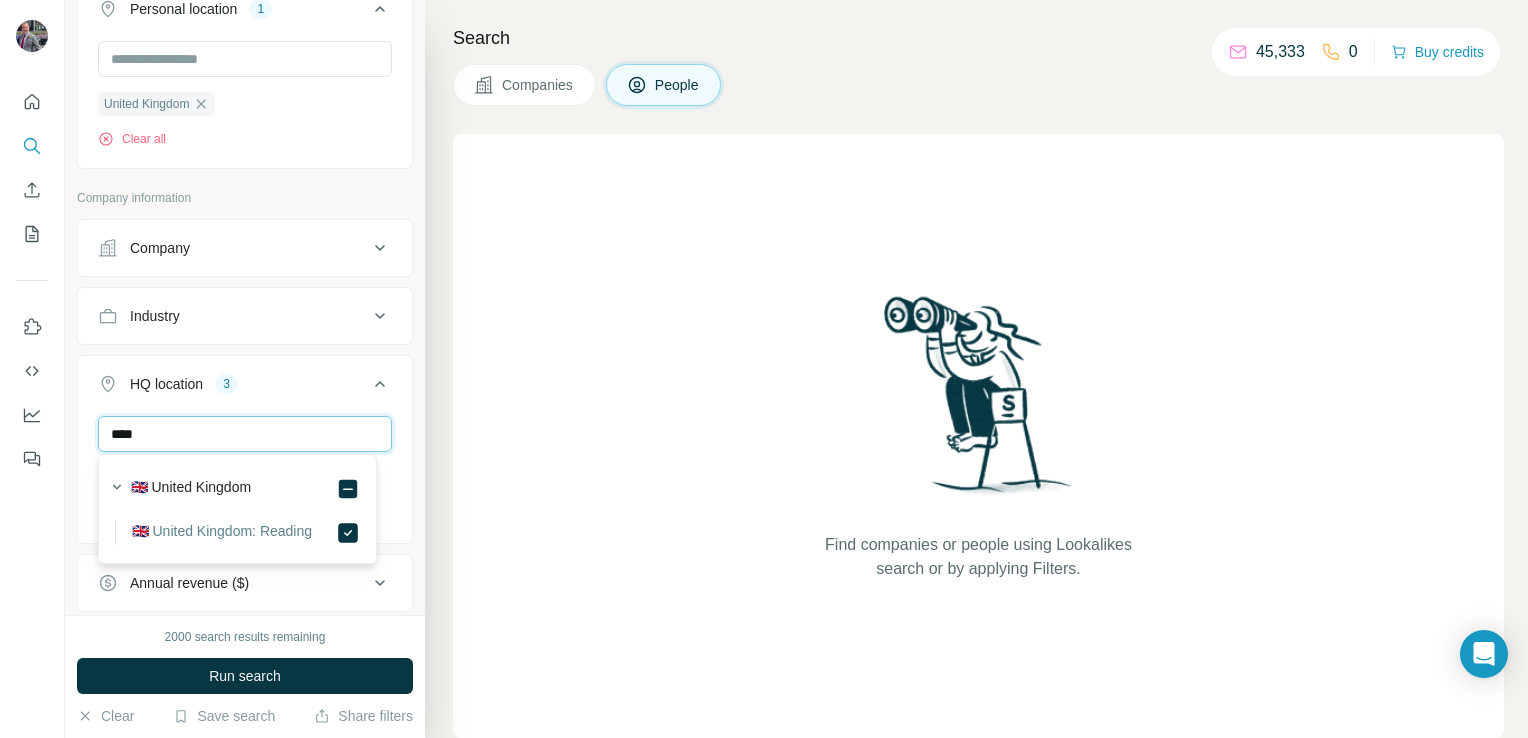 drag, startPoint x: 195, startPoint y: 426, endPoint x: 23, endPoint y: 472, distance: 178.04494 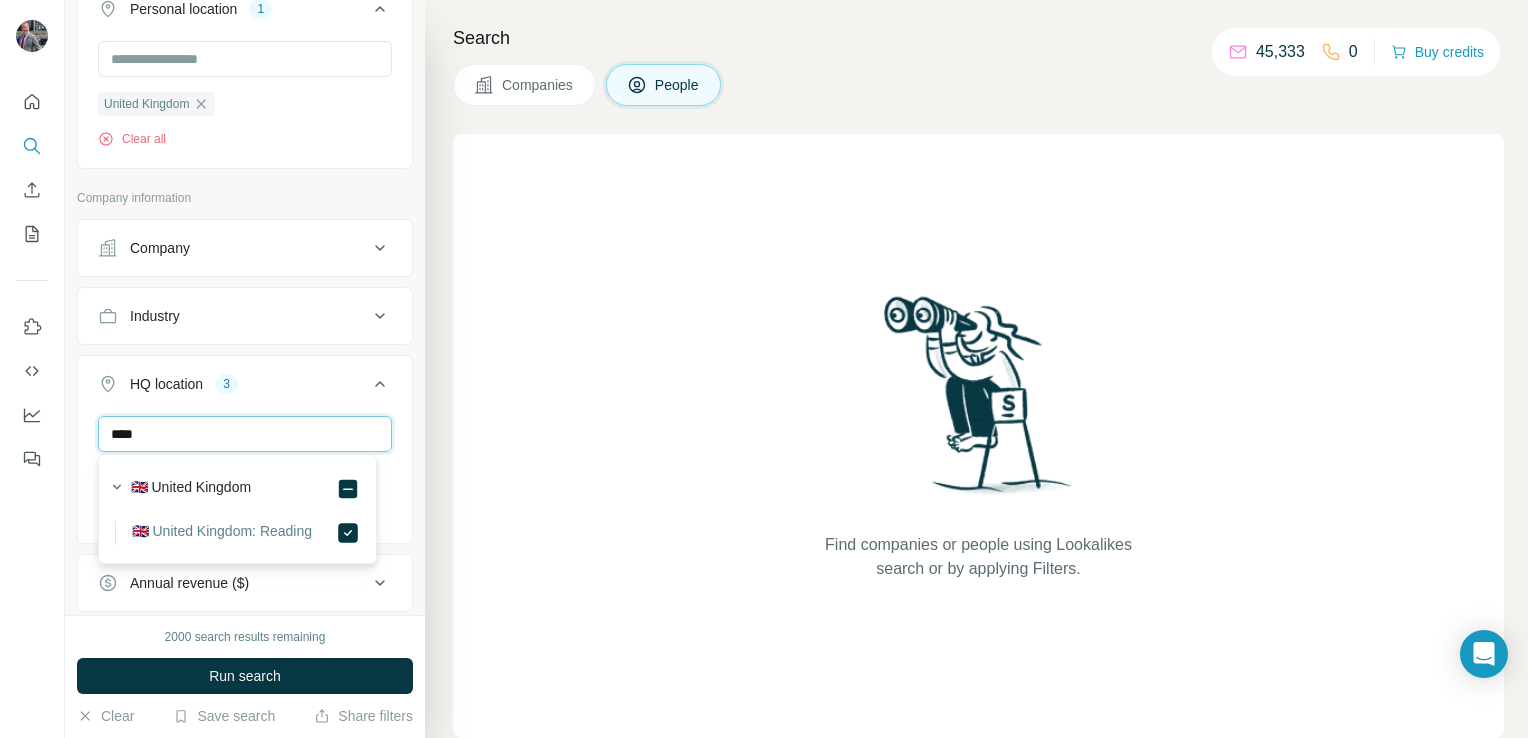 click on "****" at bounding box center [245, 434] 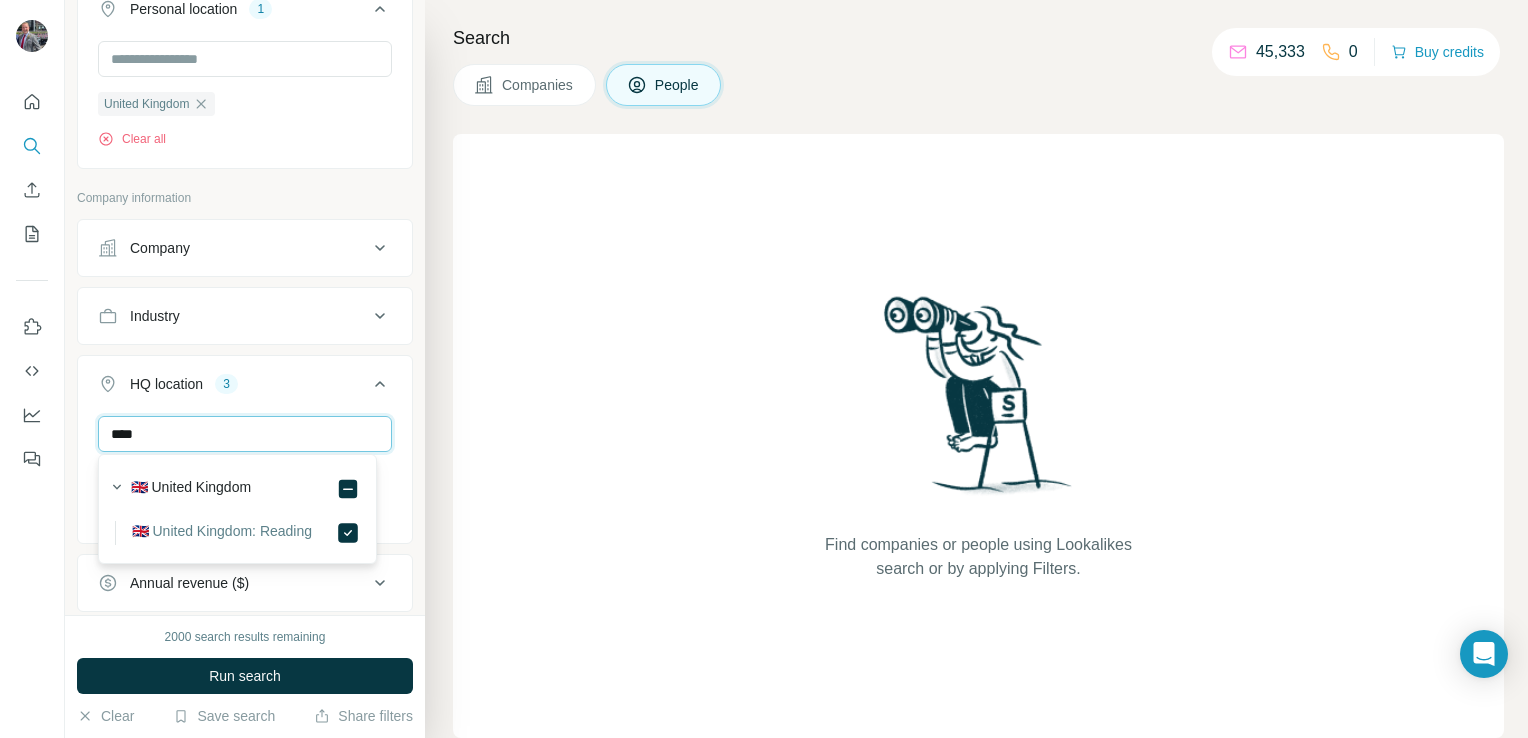 click on "****" at bounding box center (245, 434) 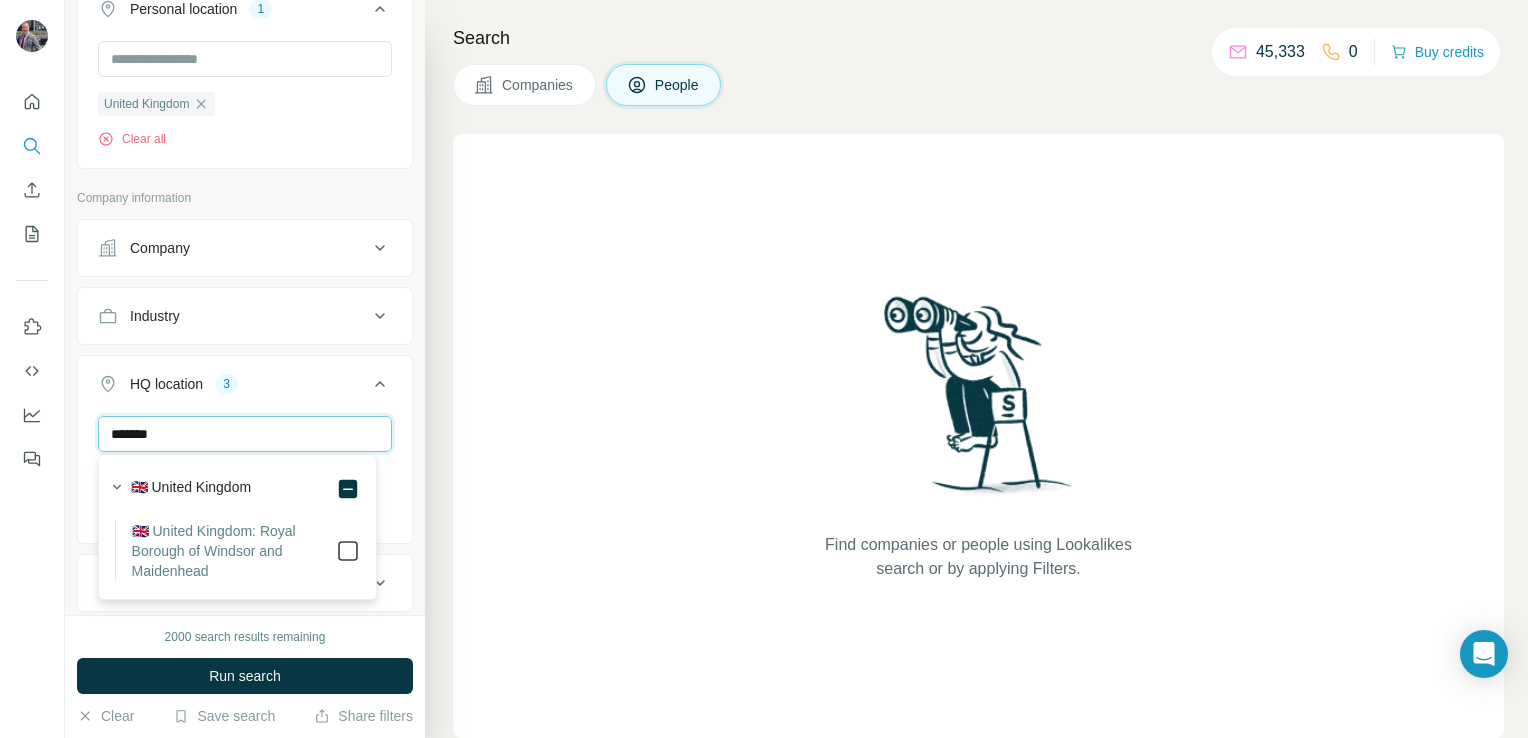 type on "*******" 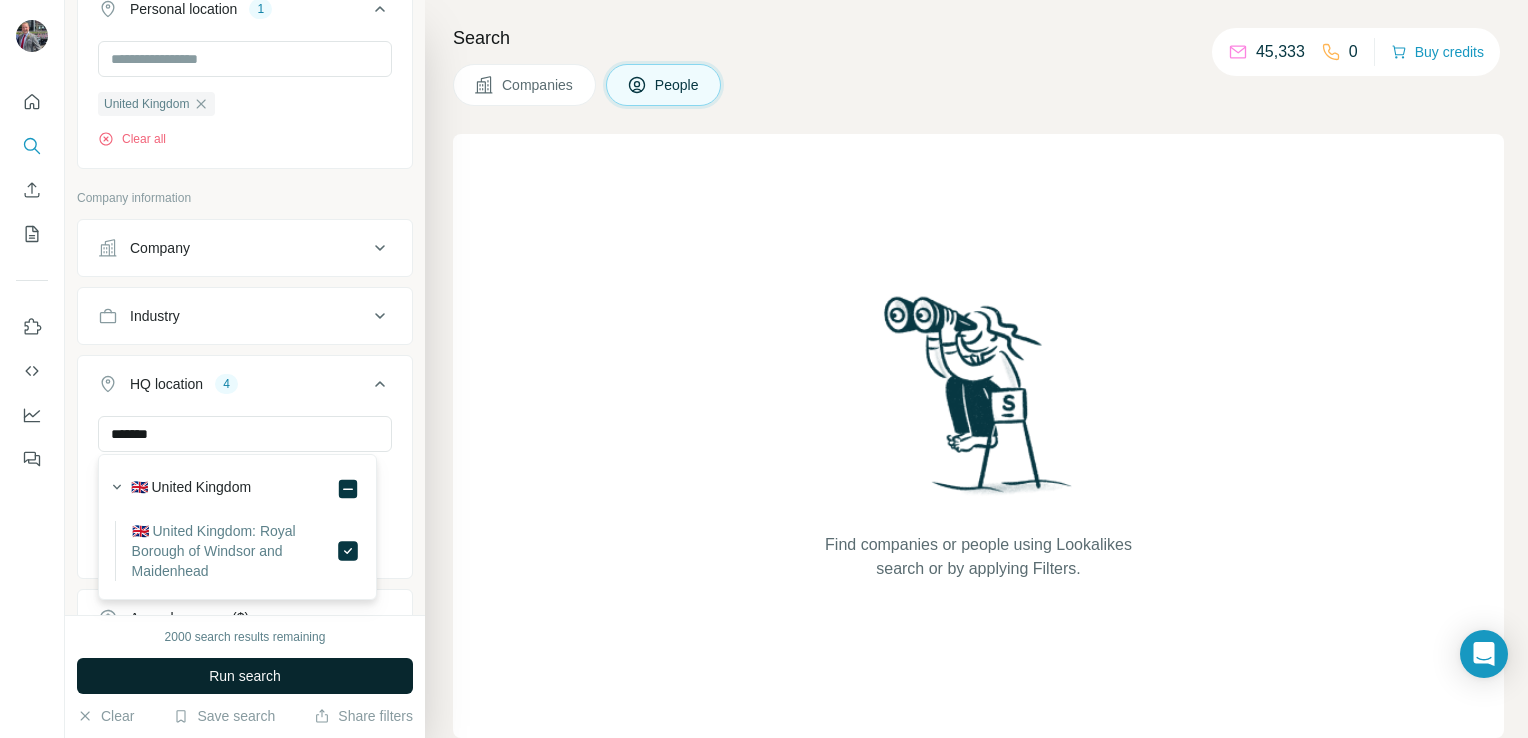 click on "Run search" at bounding box center [245, 676] 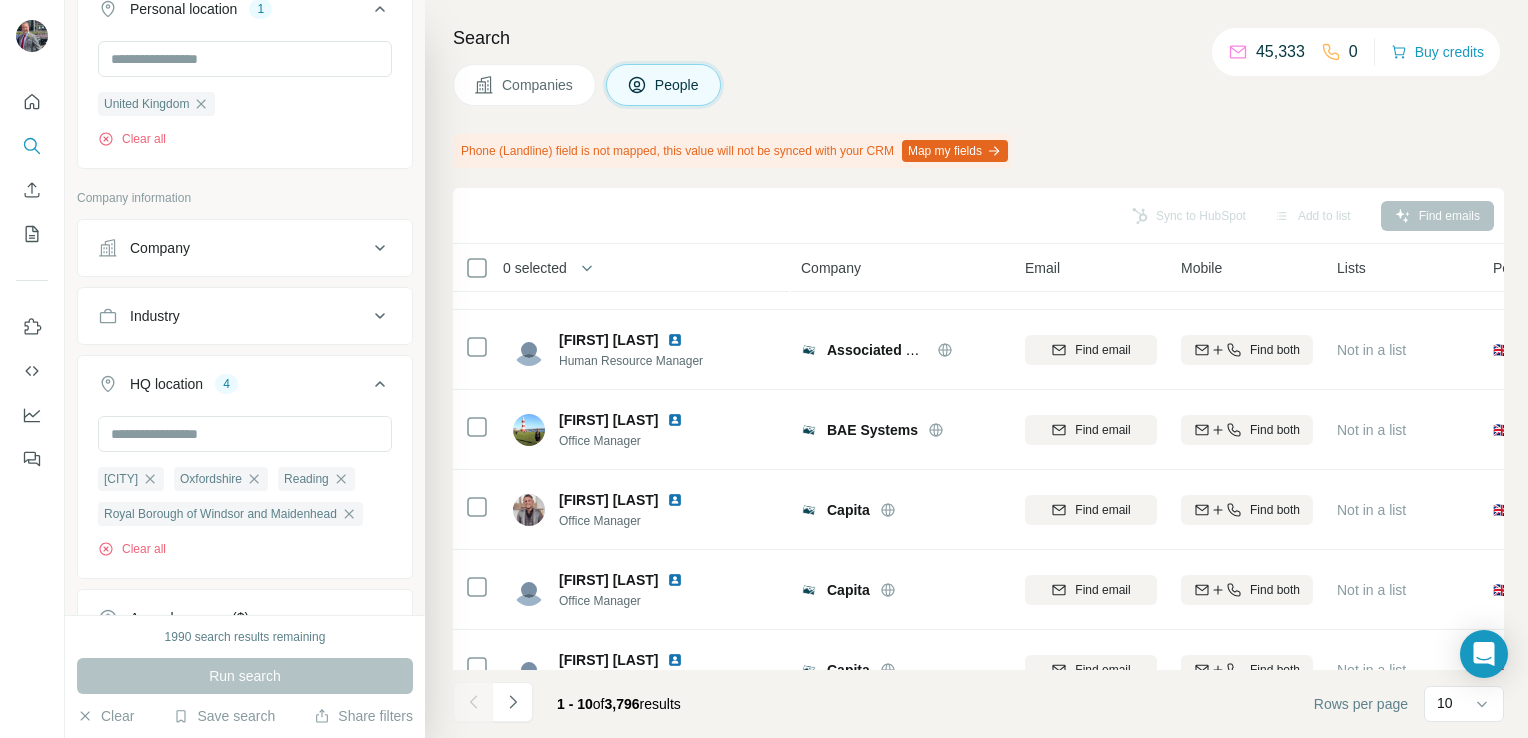 scroll, scrollTop: 0, scrollLeft: 0, axis: both 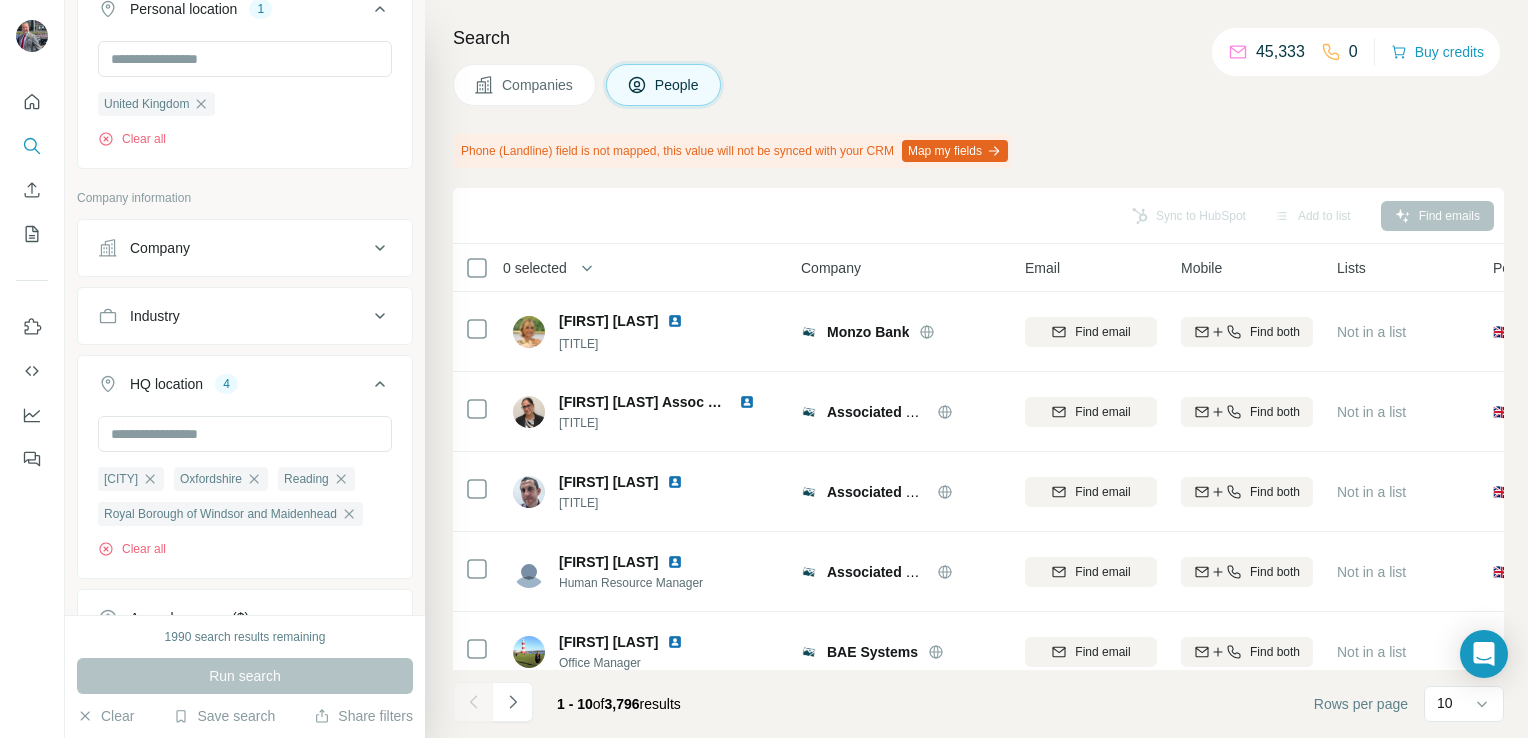 click on "0 selected" at bounding box center [535, 268] 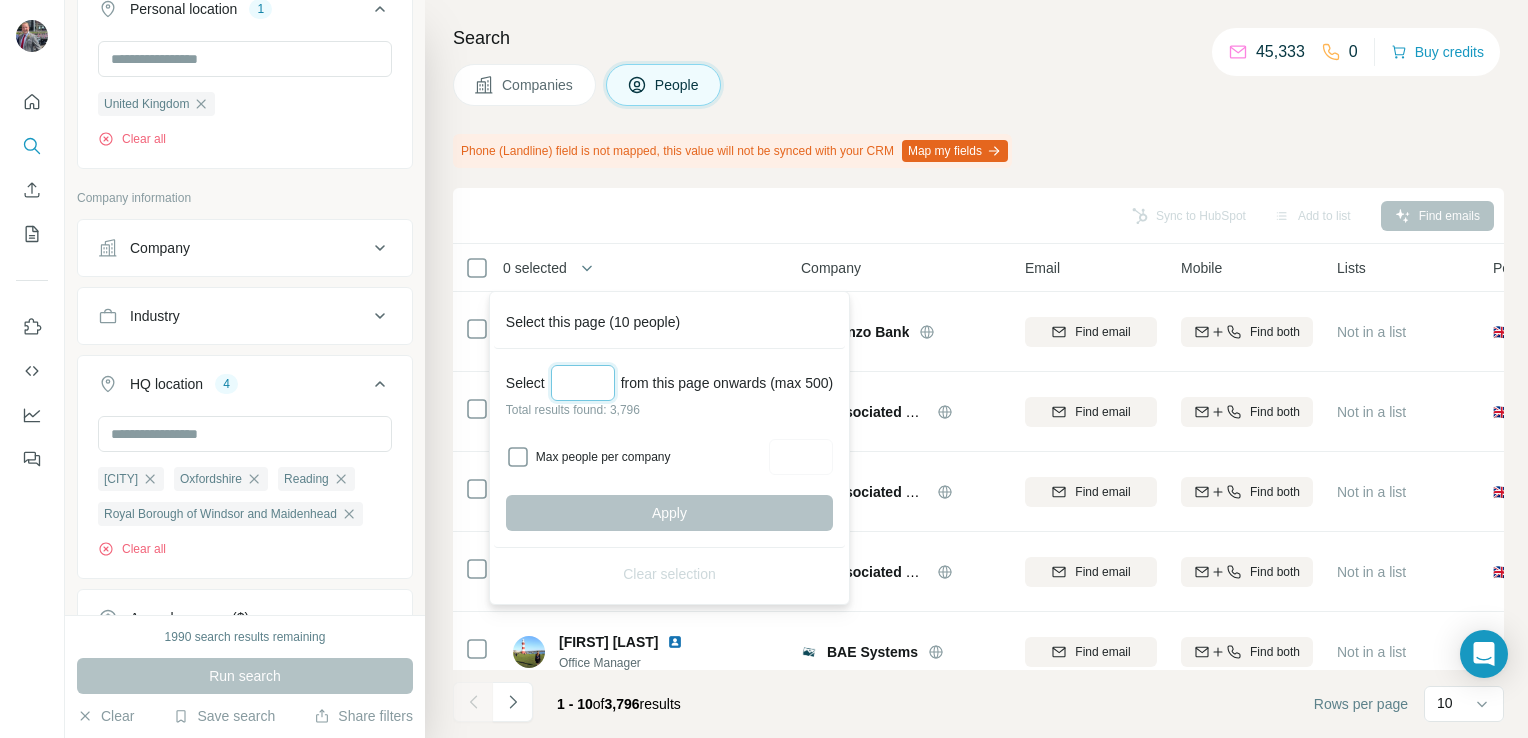 click at bounding box center (583, 383) 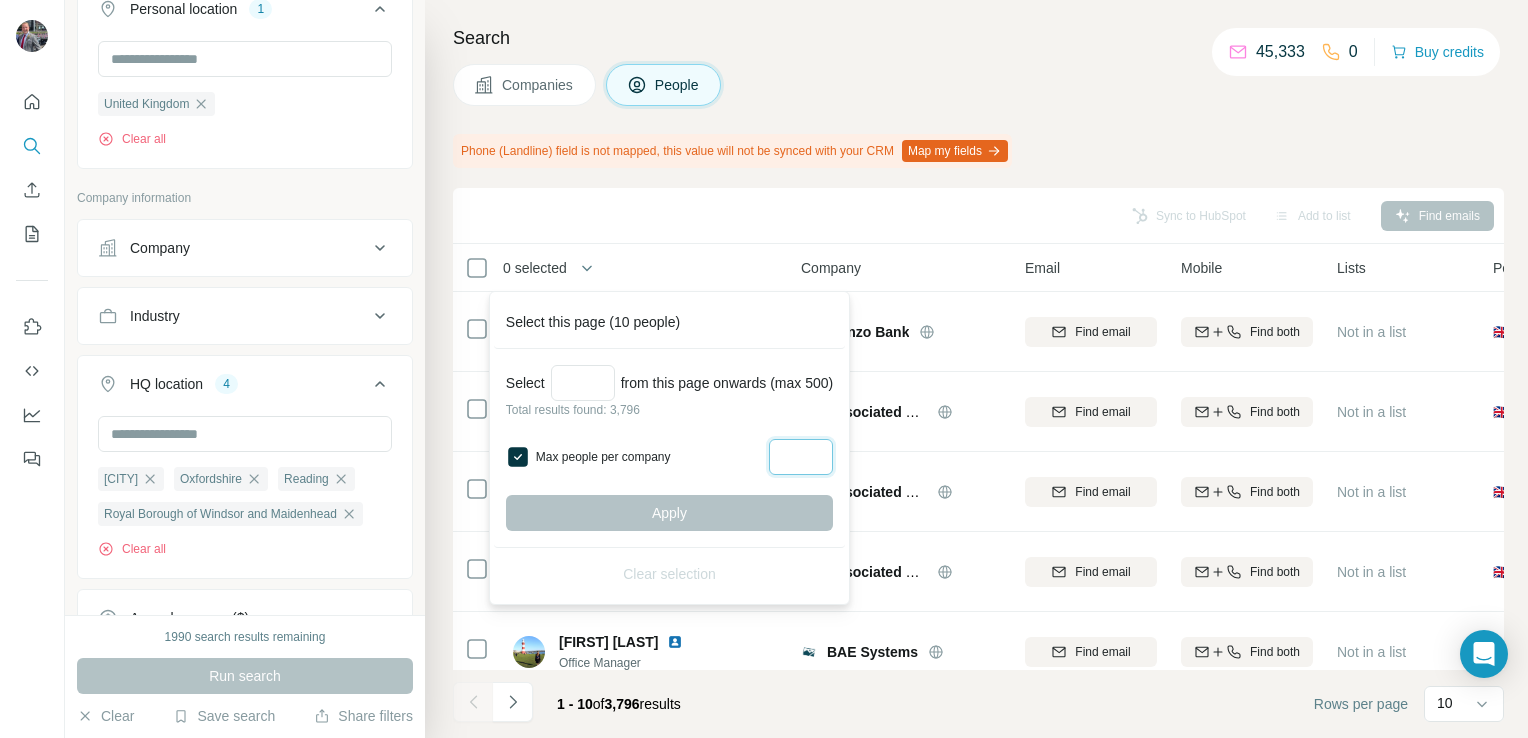 click at bounding box center (801, 457) 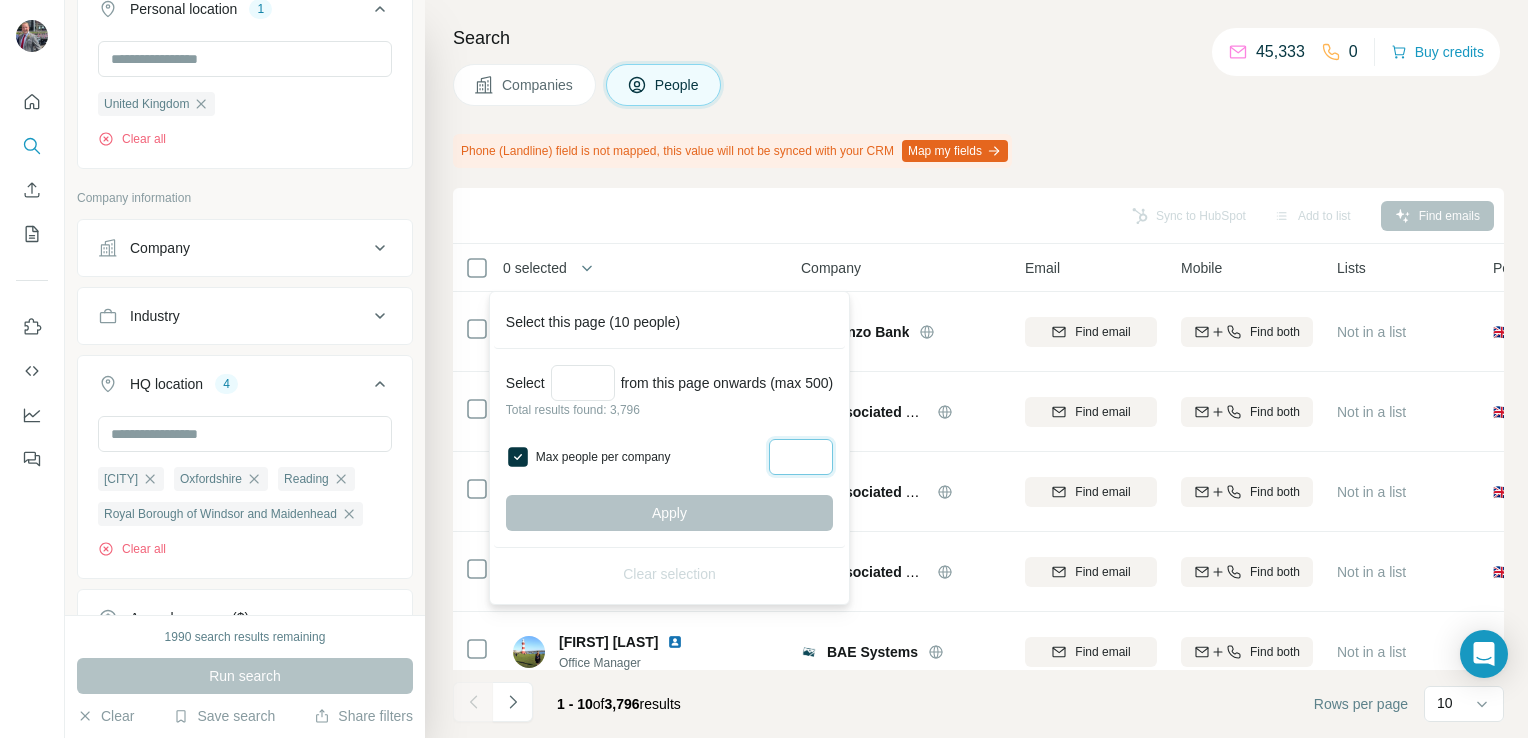 type on "*" 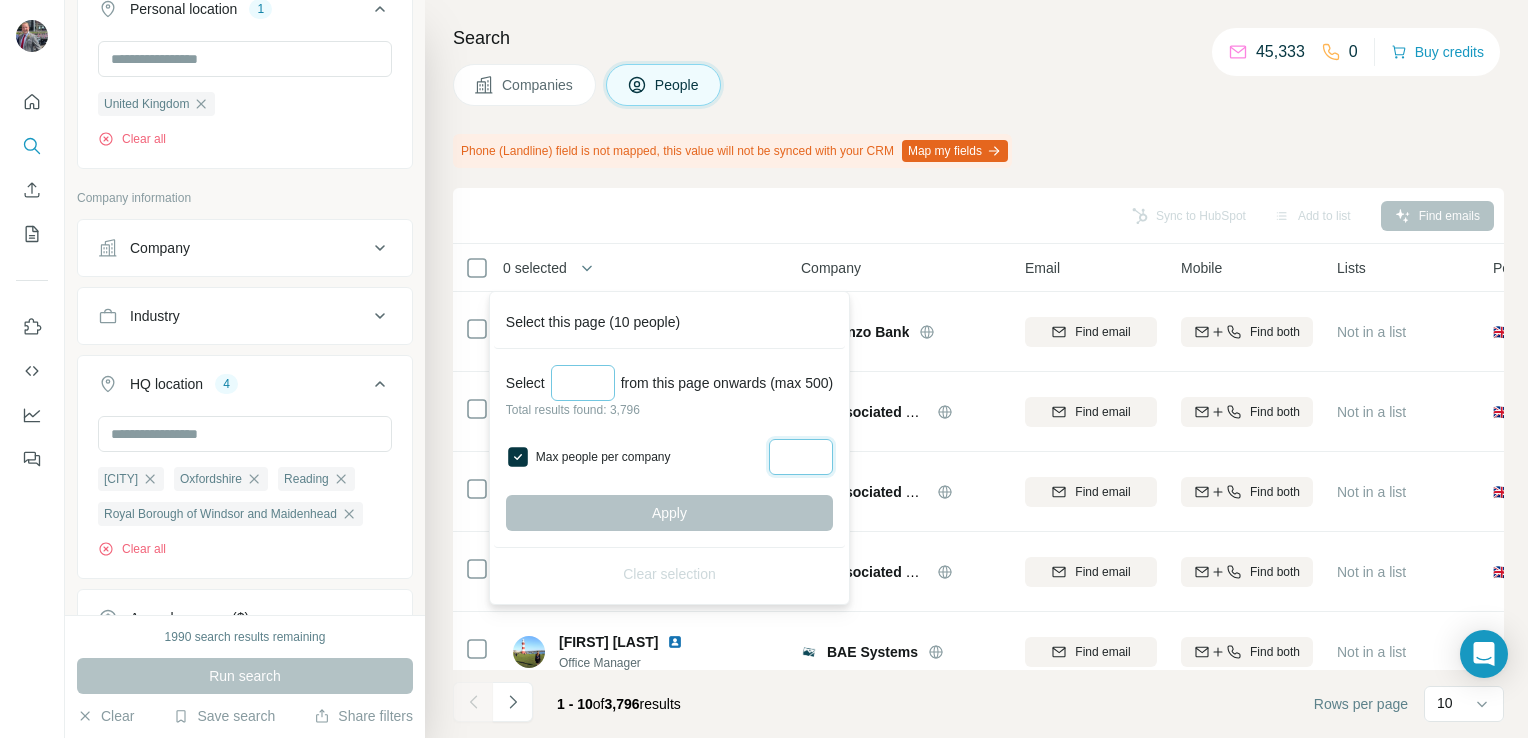 type on "*" 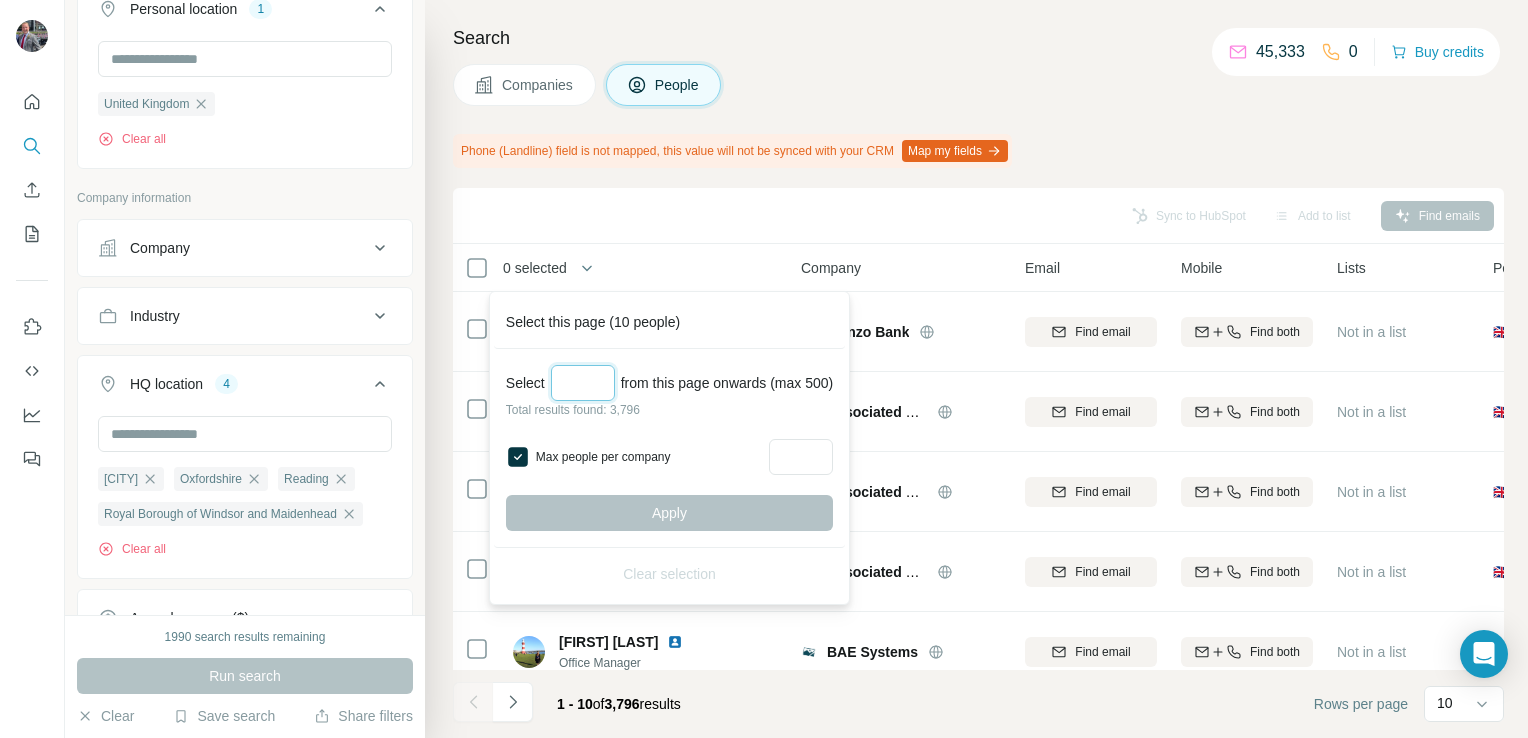 click at bounding box center [583, 383] 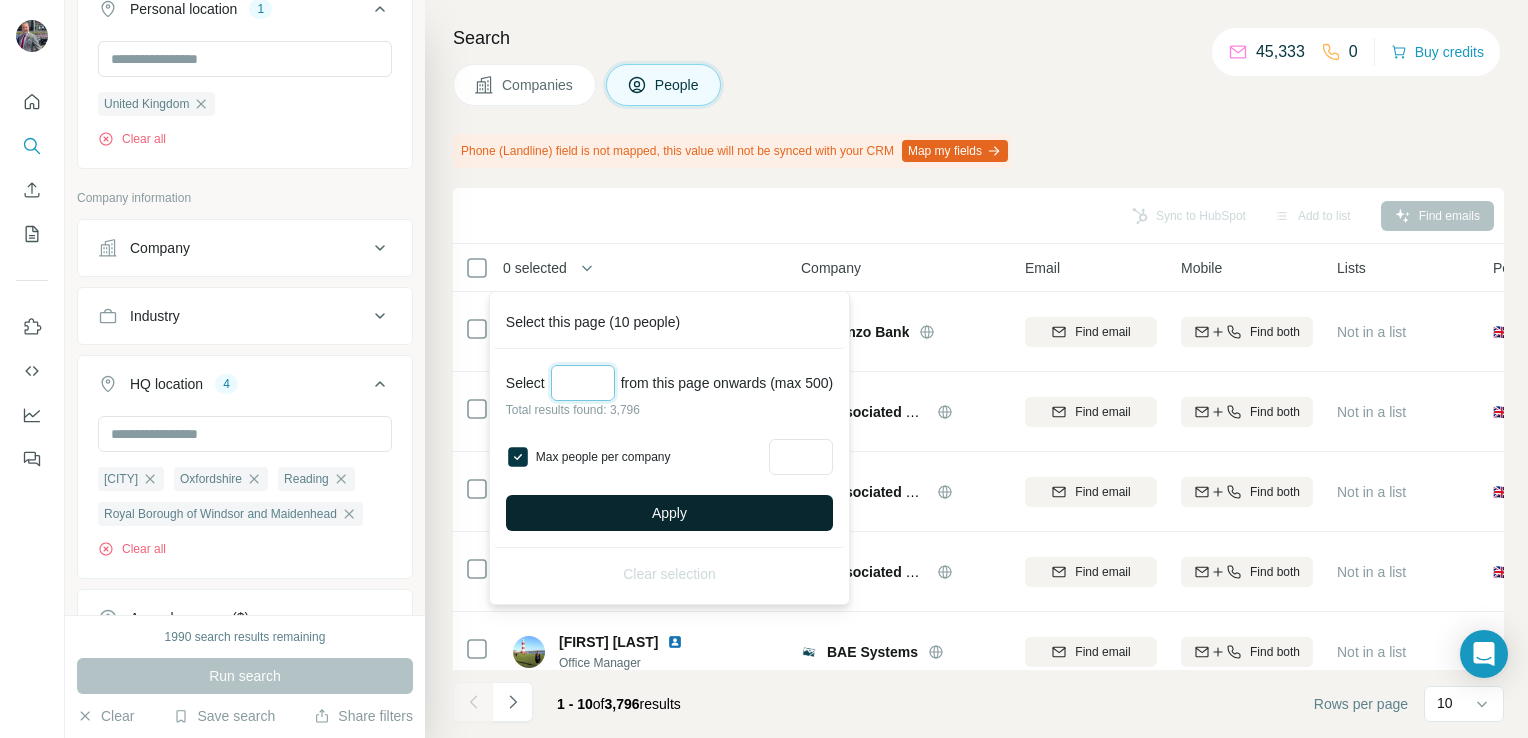 type on "***" 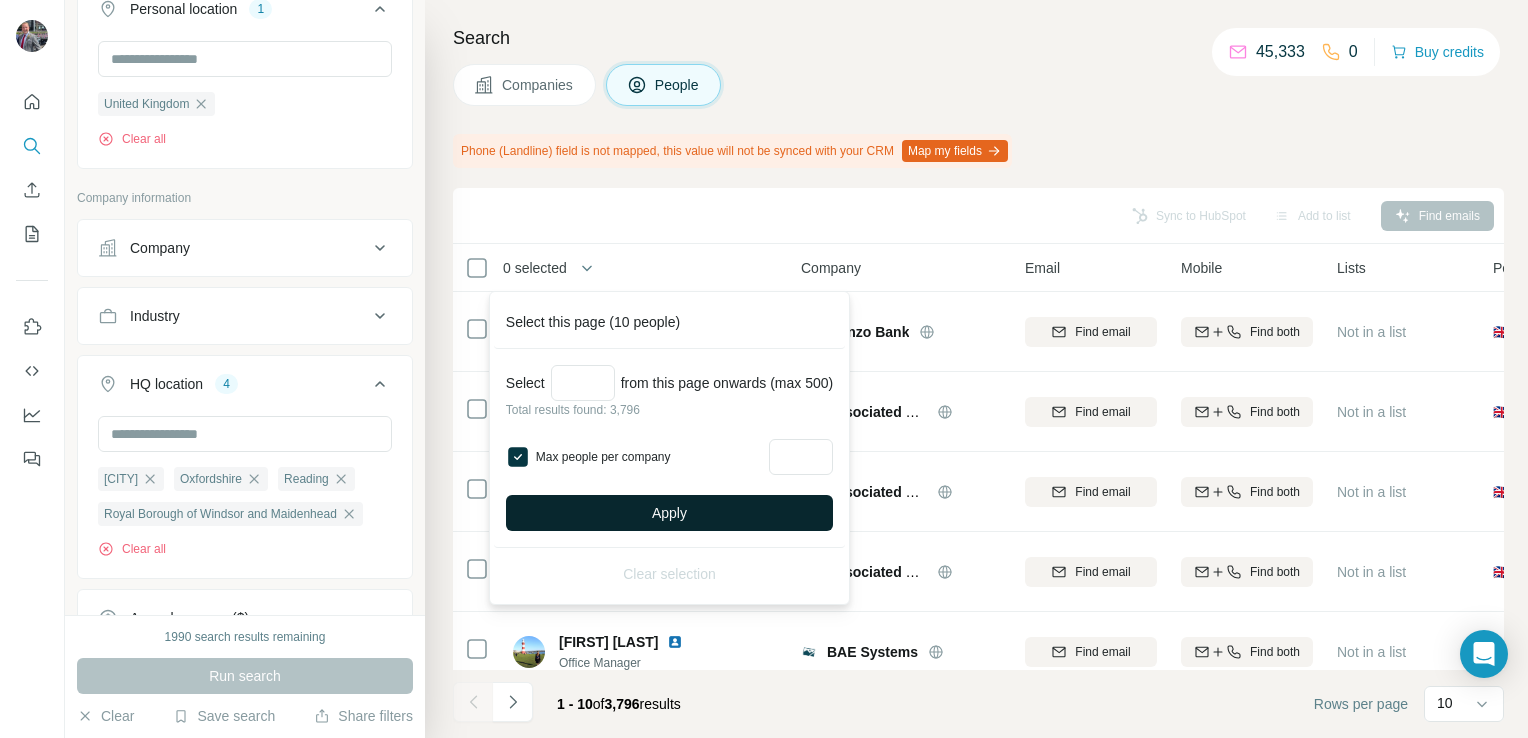 click on "Apply" at bounding box center [669, 513] 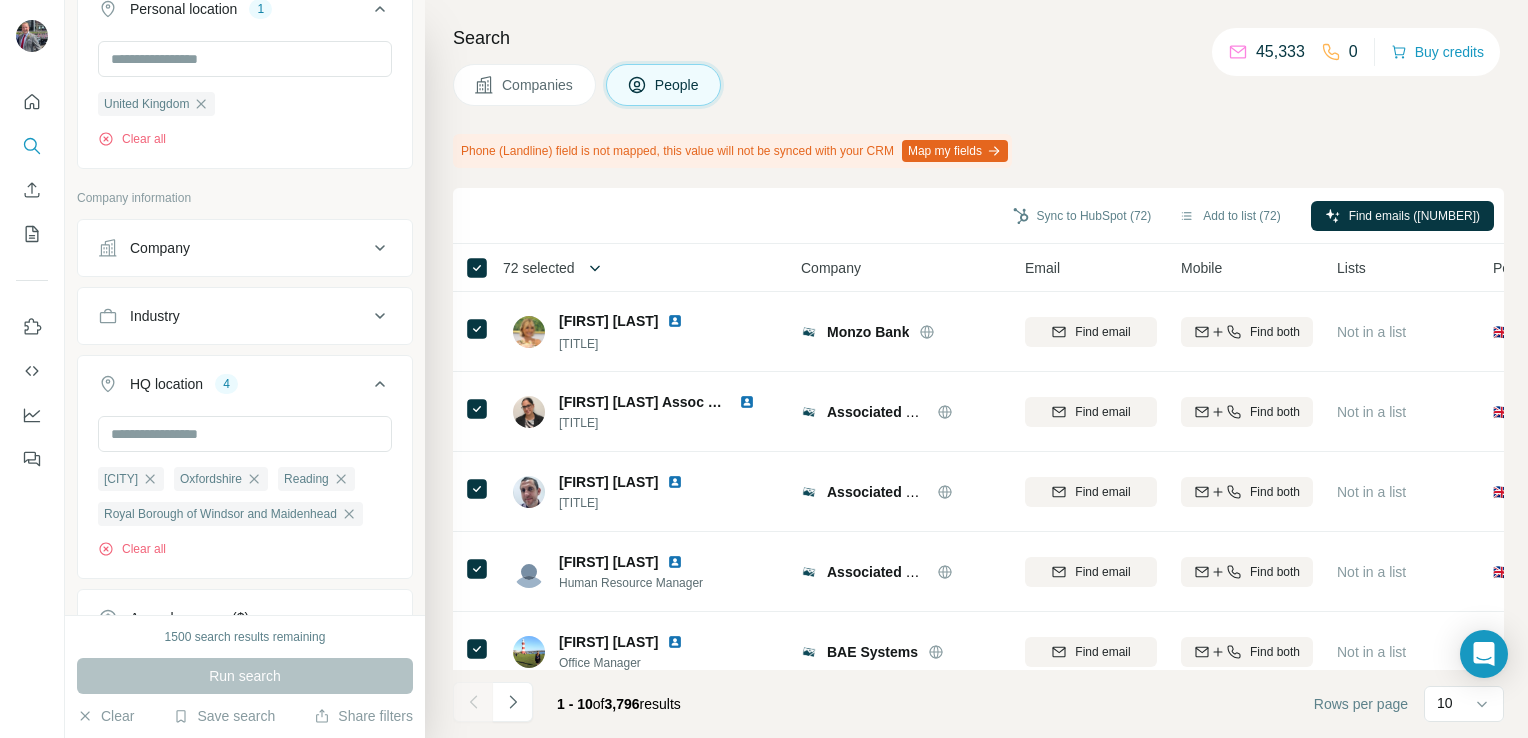 click 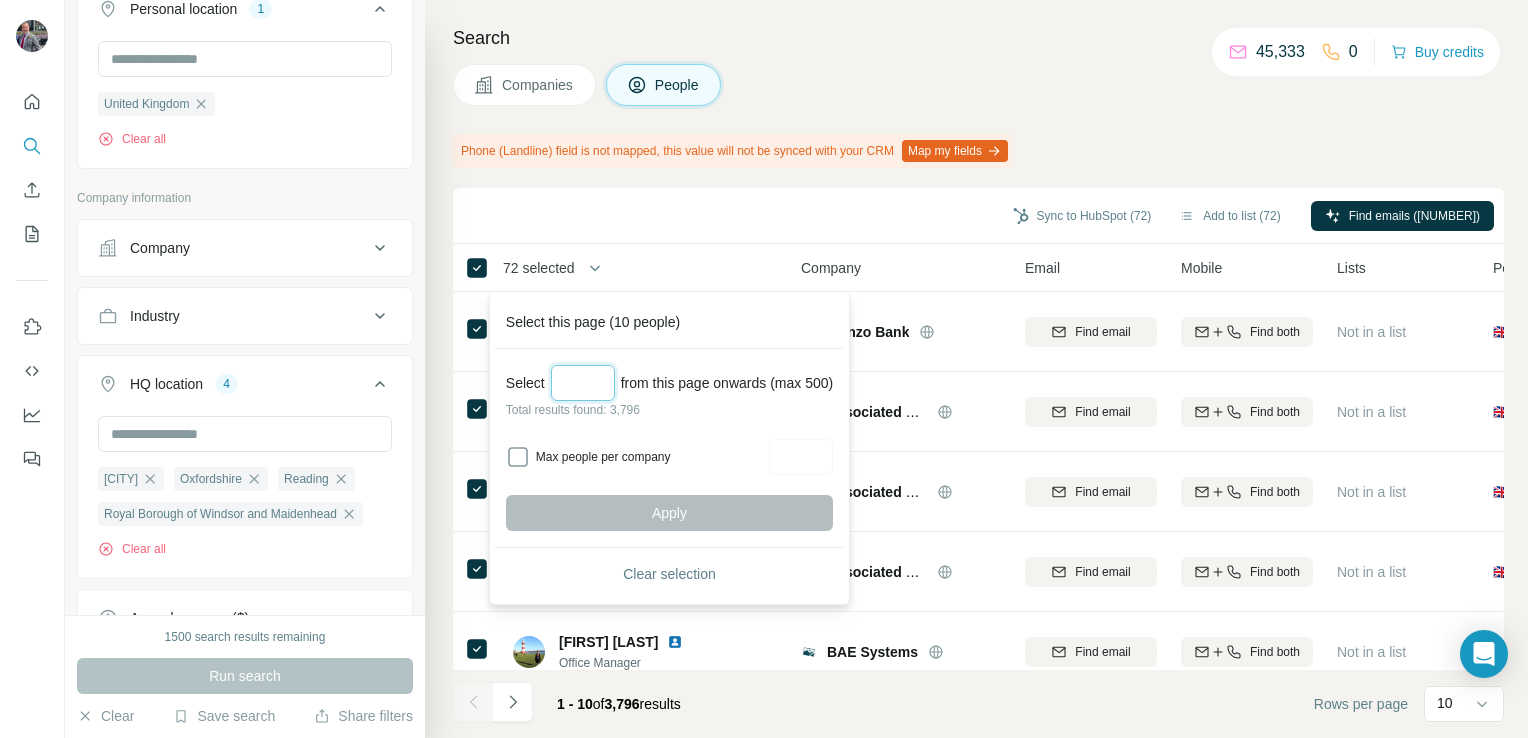 click at bounding box center (583, 383) 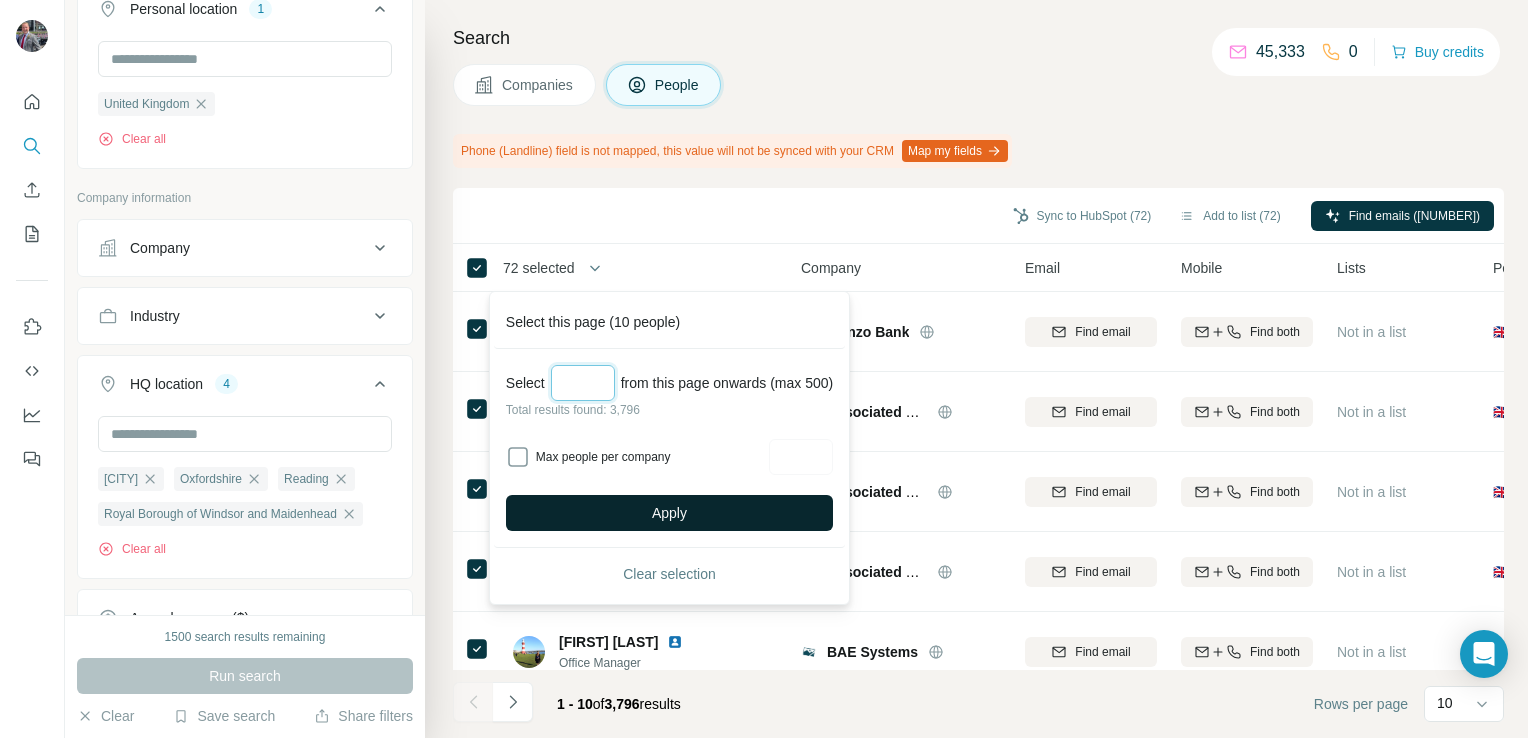 type on "*" 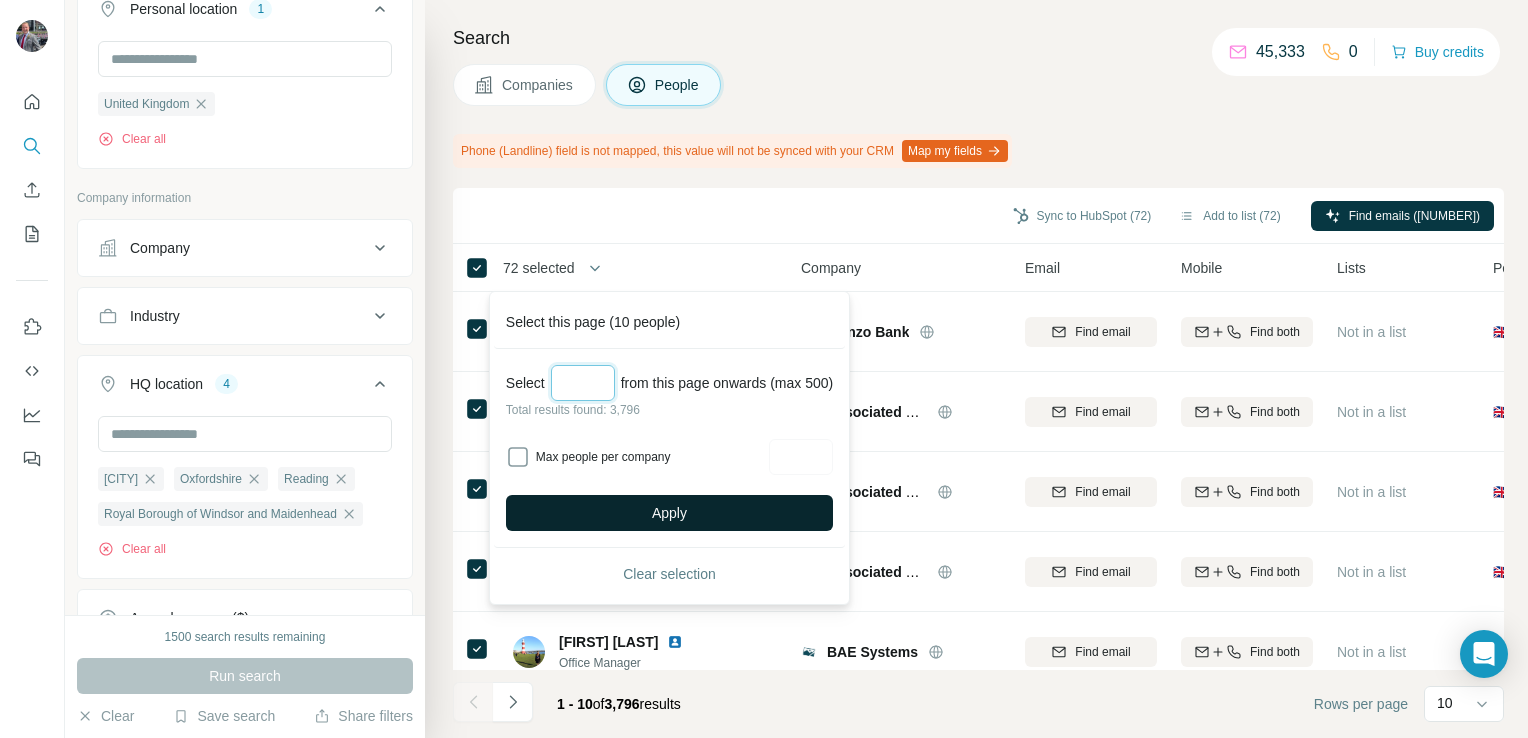 type on "*" 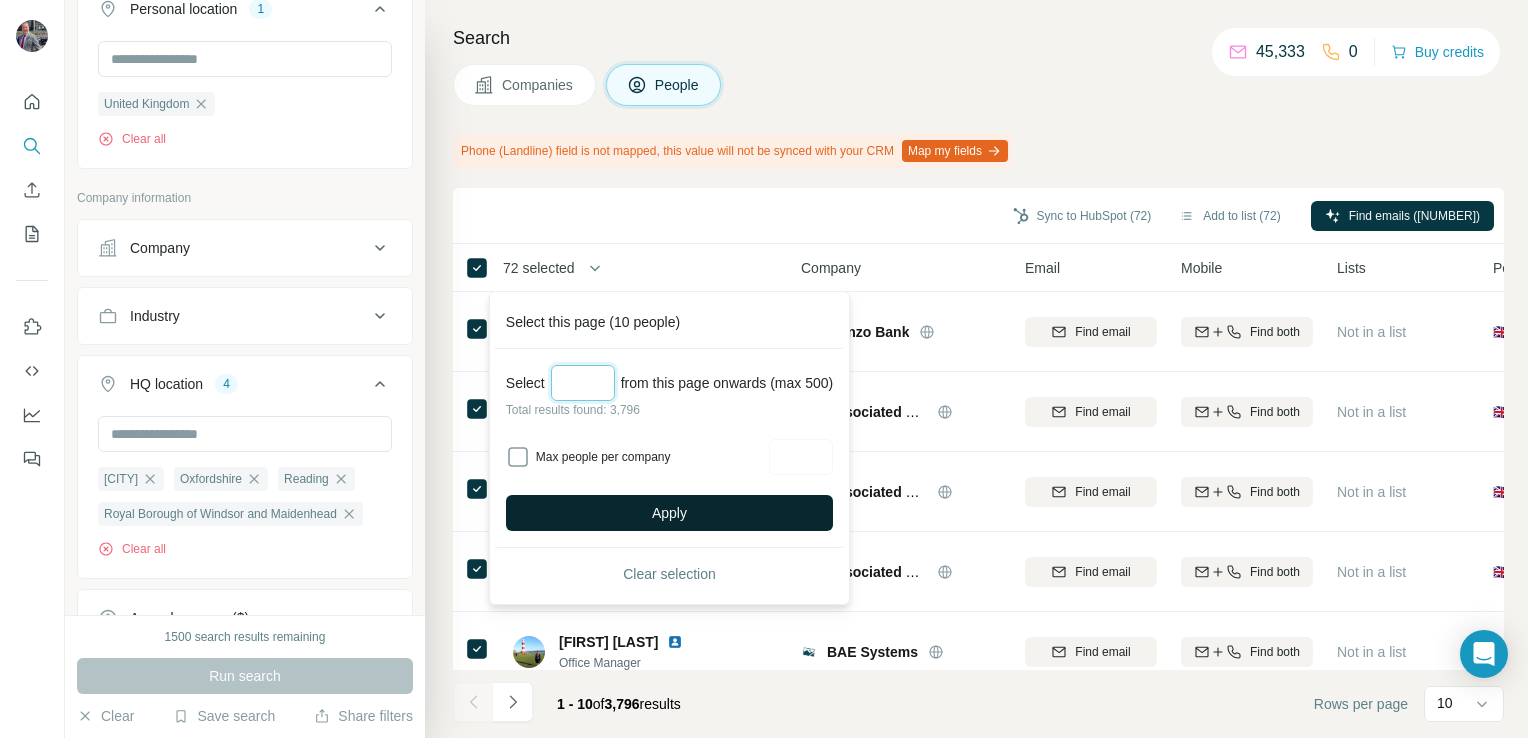 type on "****" 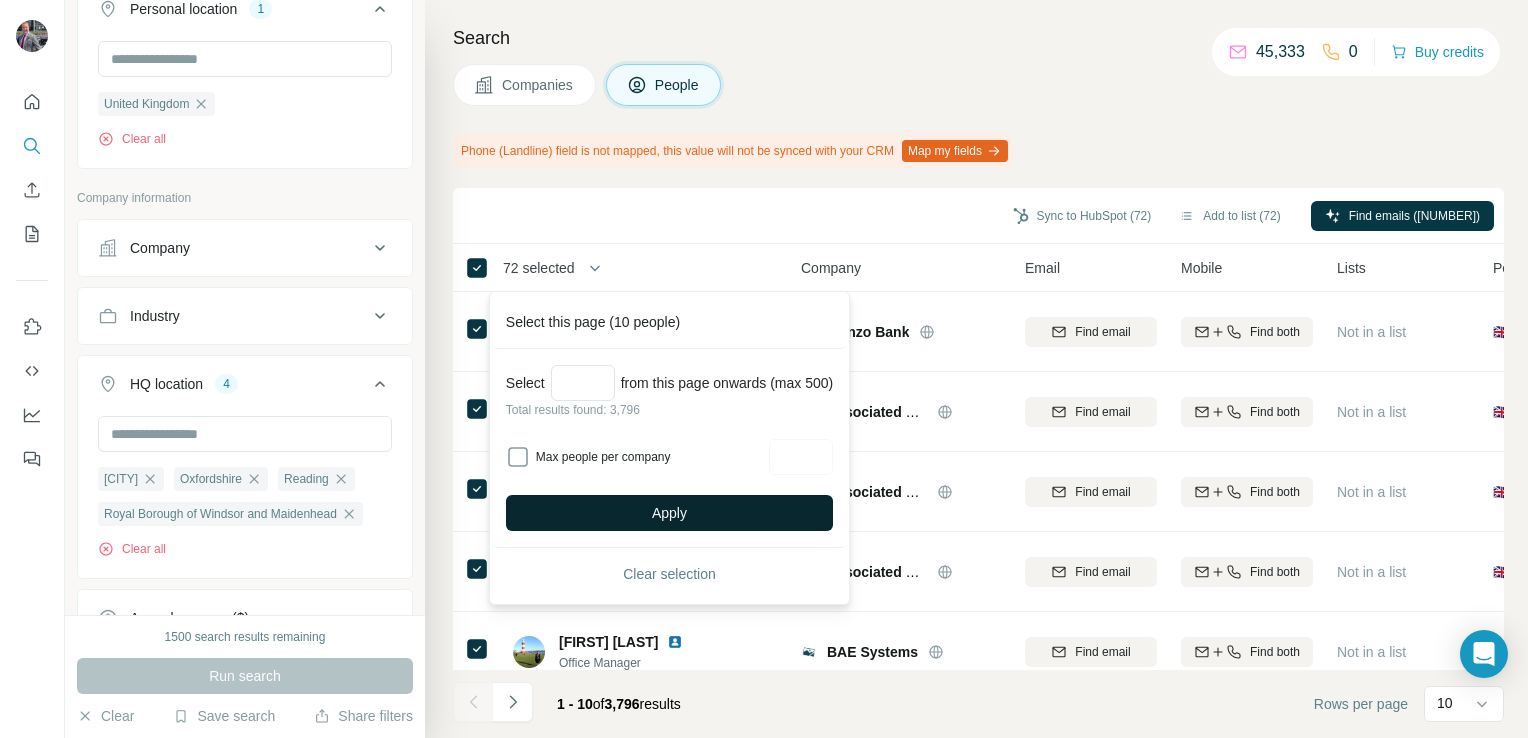 click on "Apply" at bounding box center (669, 513) 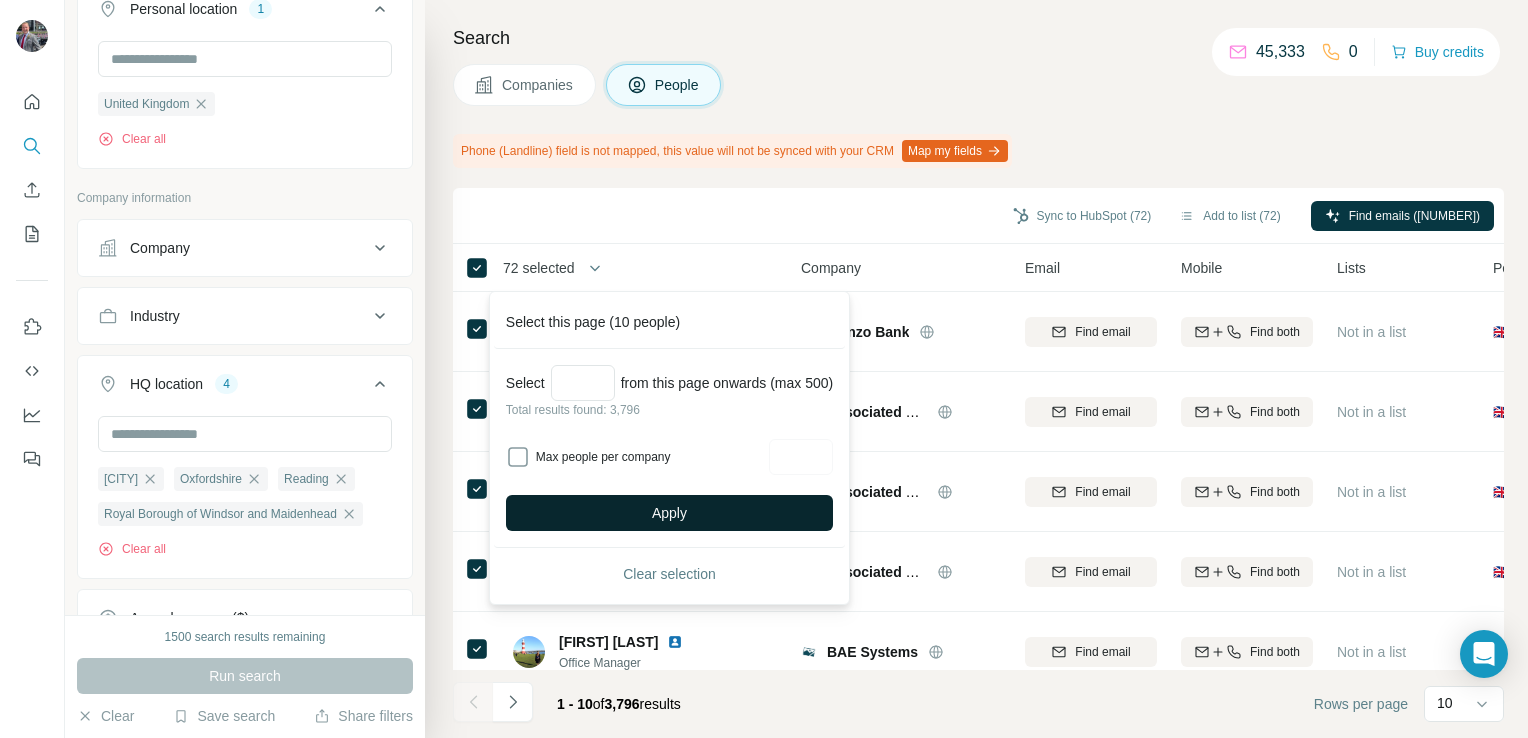 type 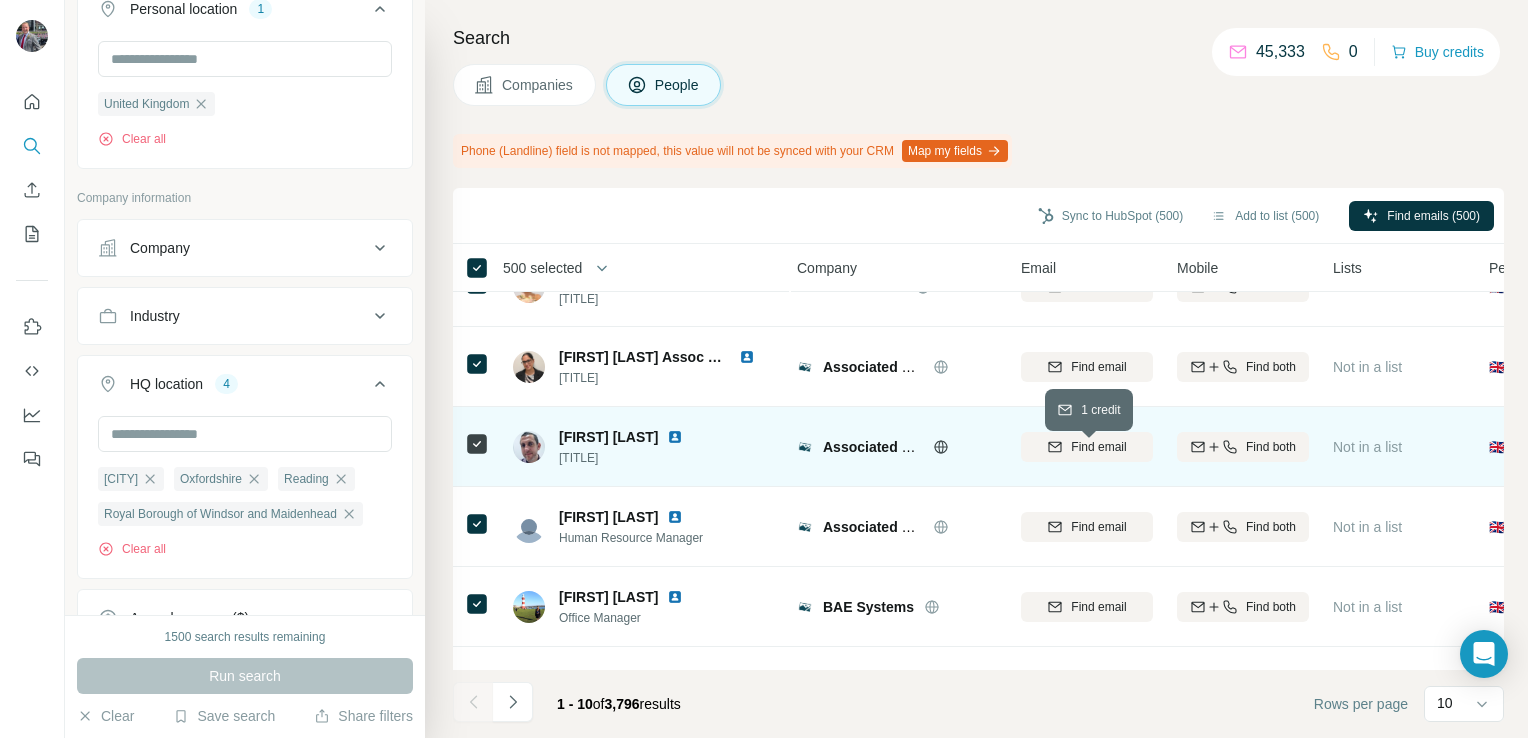 scroll, scrollTop: 0, scrollLeft: 4, axis: horizontal 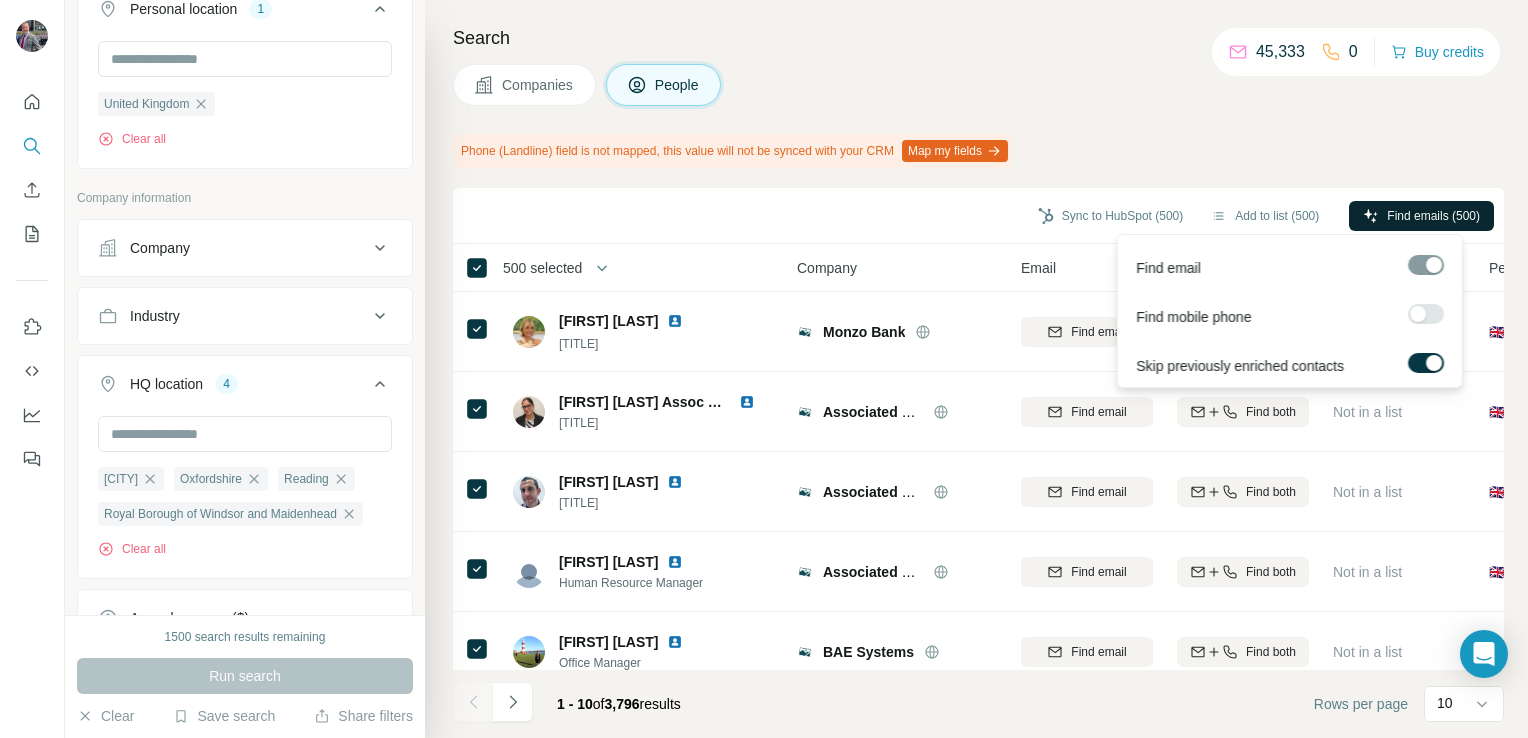 click on "Find emails (500)" at bounding box center [1433, 216] 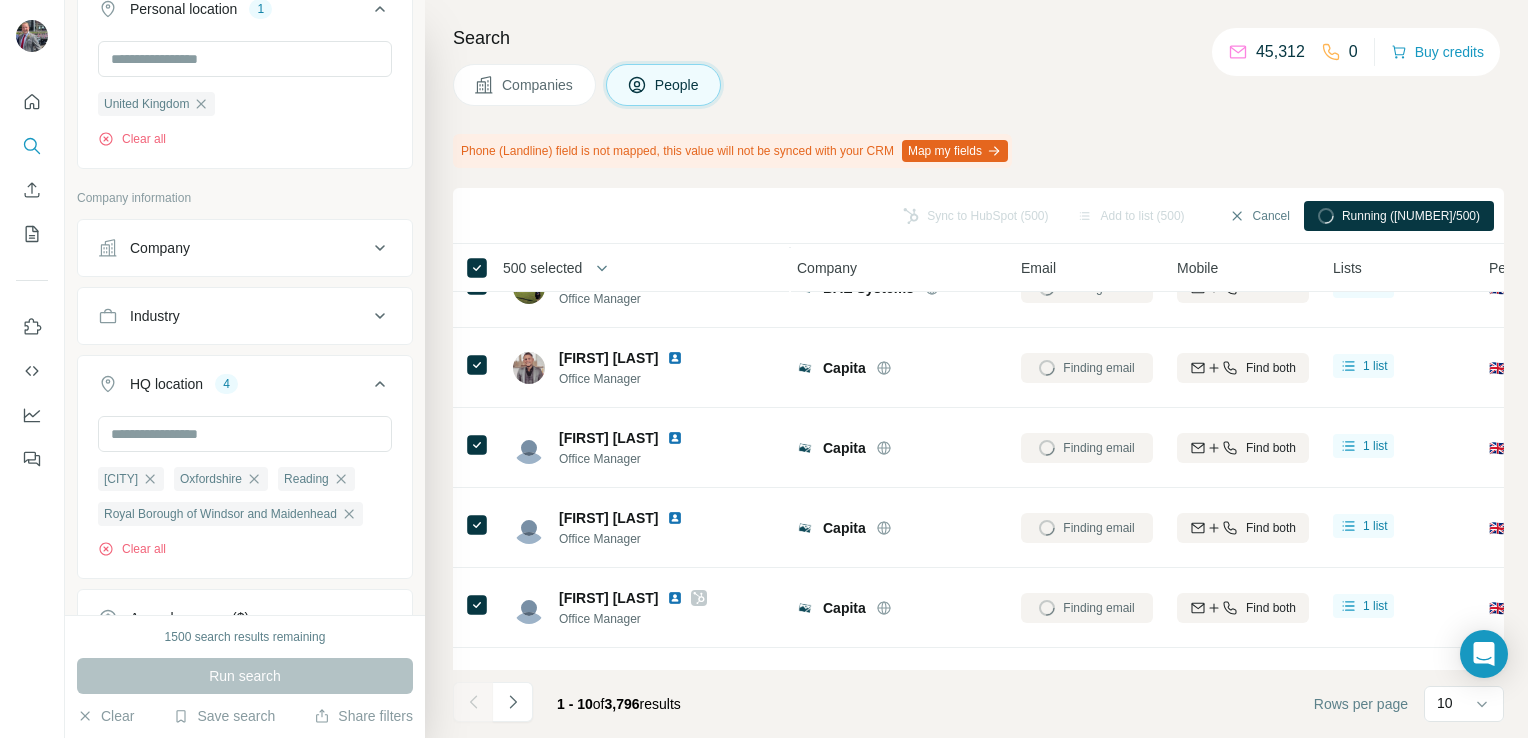 scroll, scrollTop: 431, scrollLeft: 4, axis: both 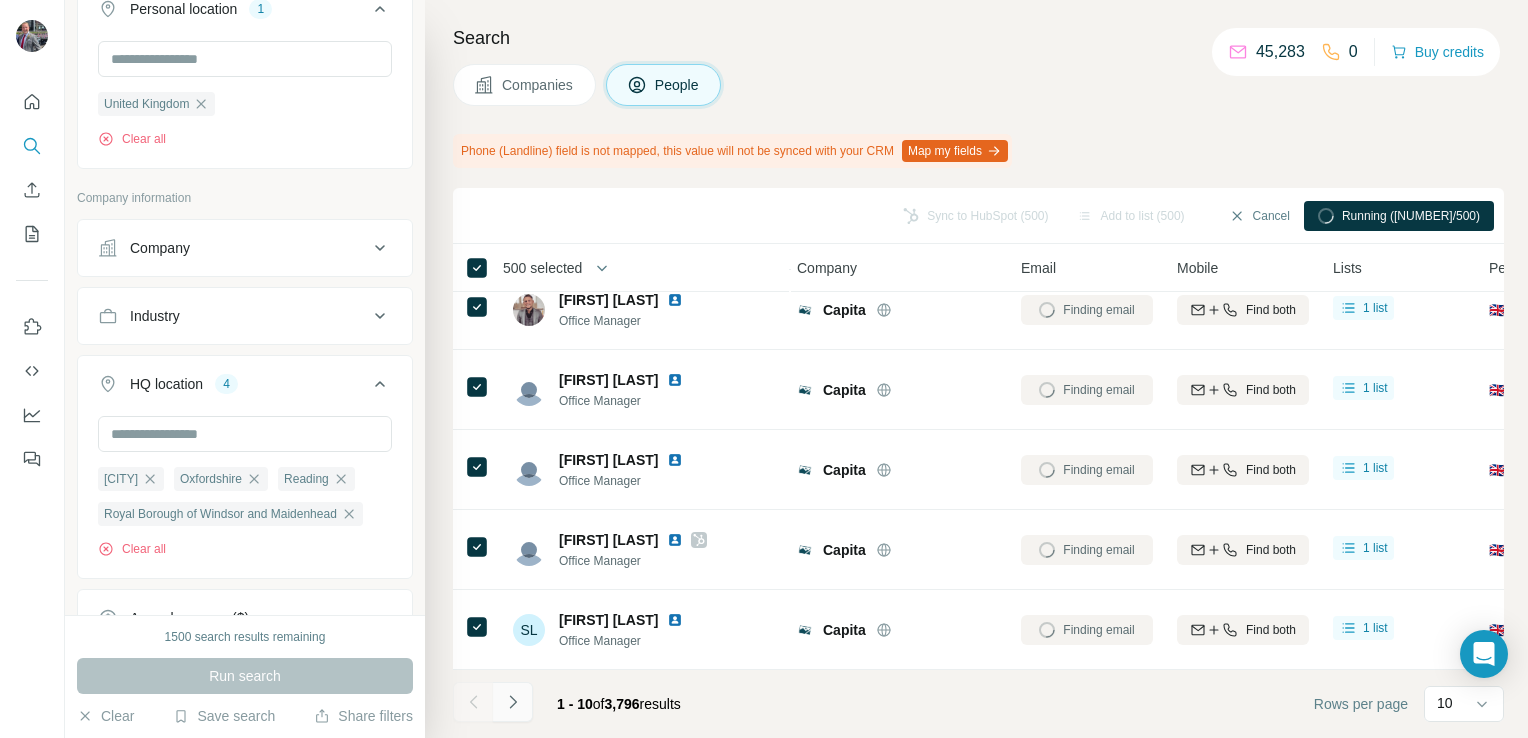 click at bounding box center [513, 702] 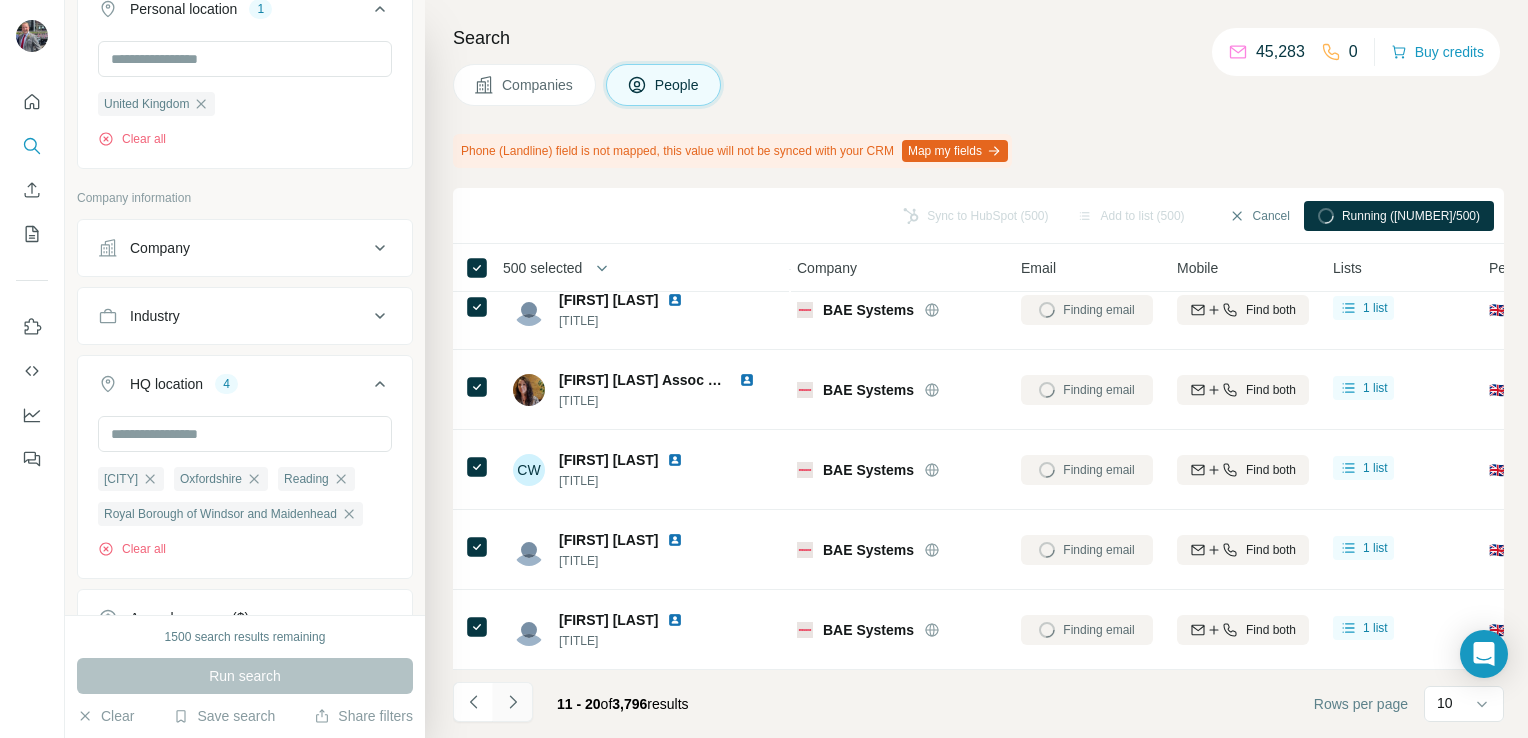 scroll, scrollTop: 431, scrollLeft: 0, axis: vertical 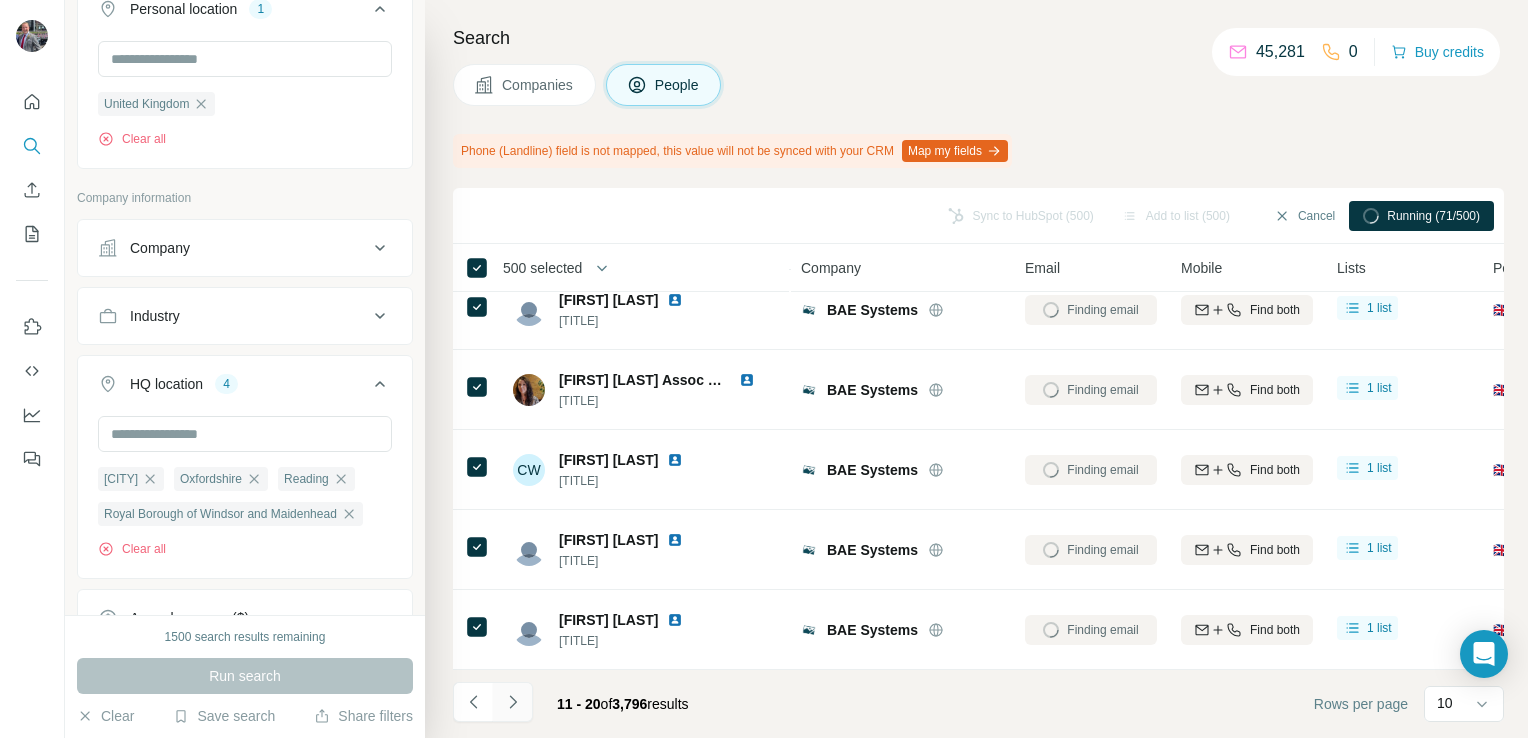click 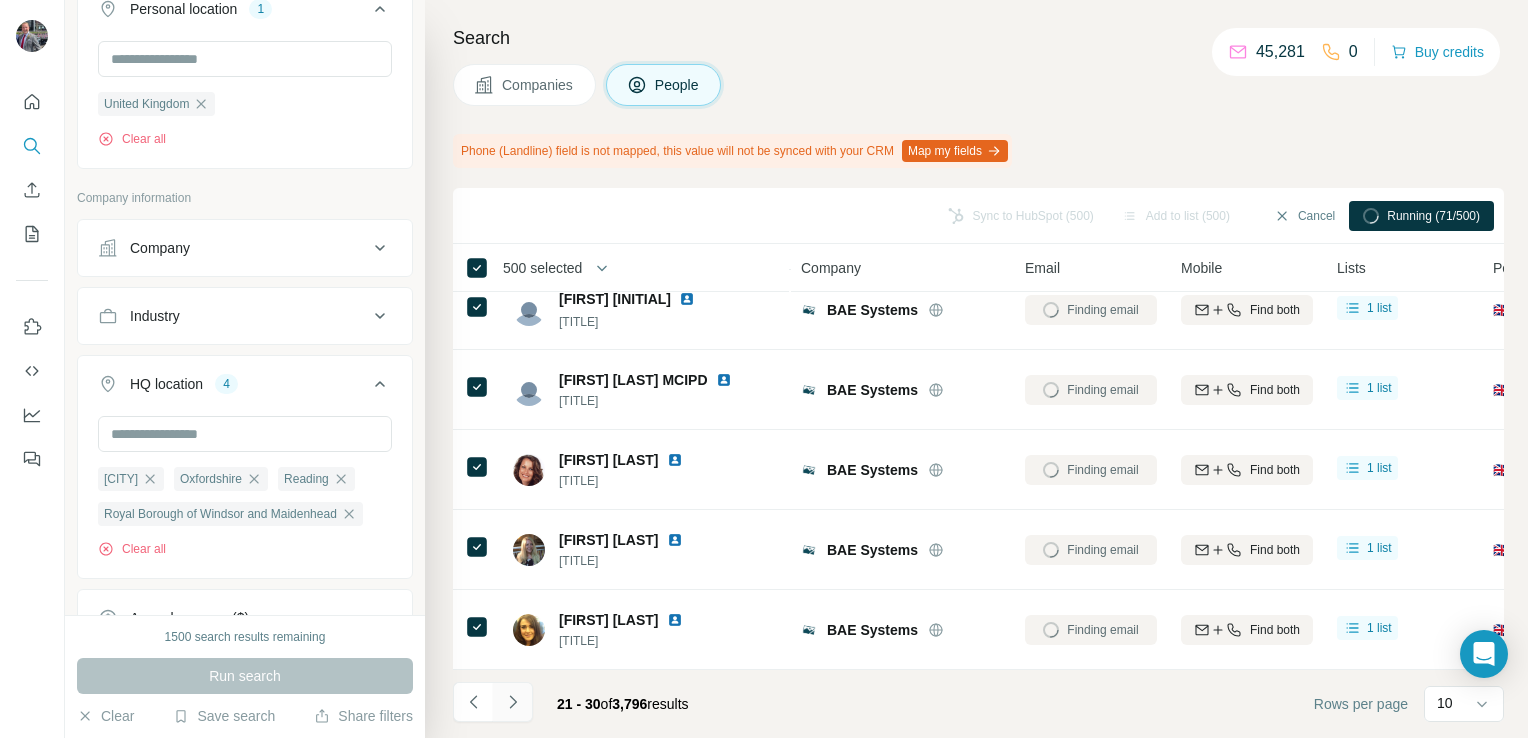 click 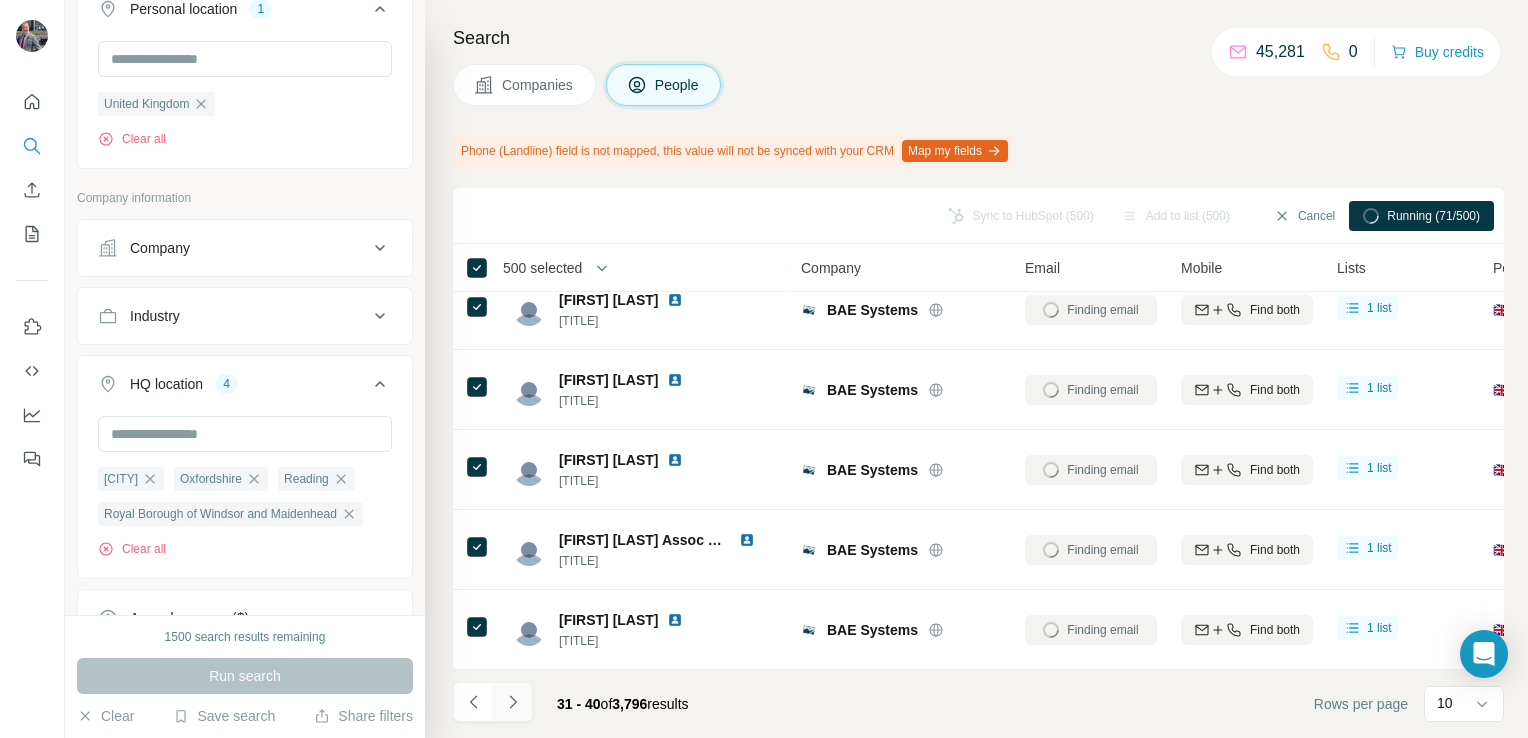 click 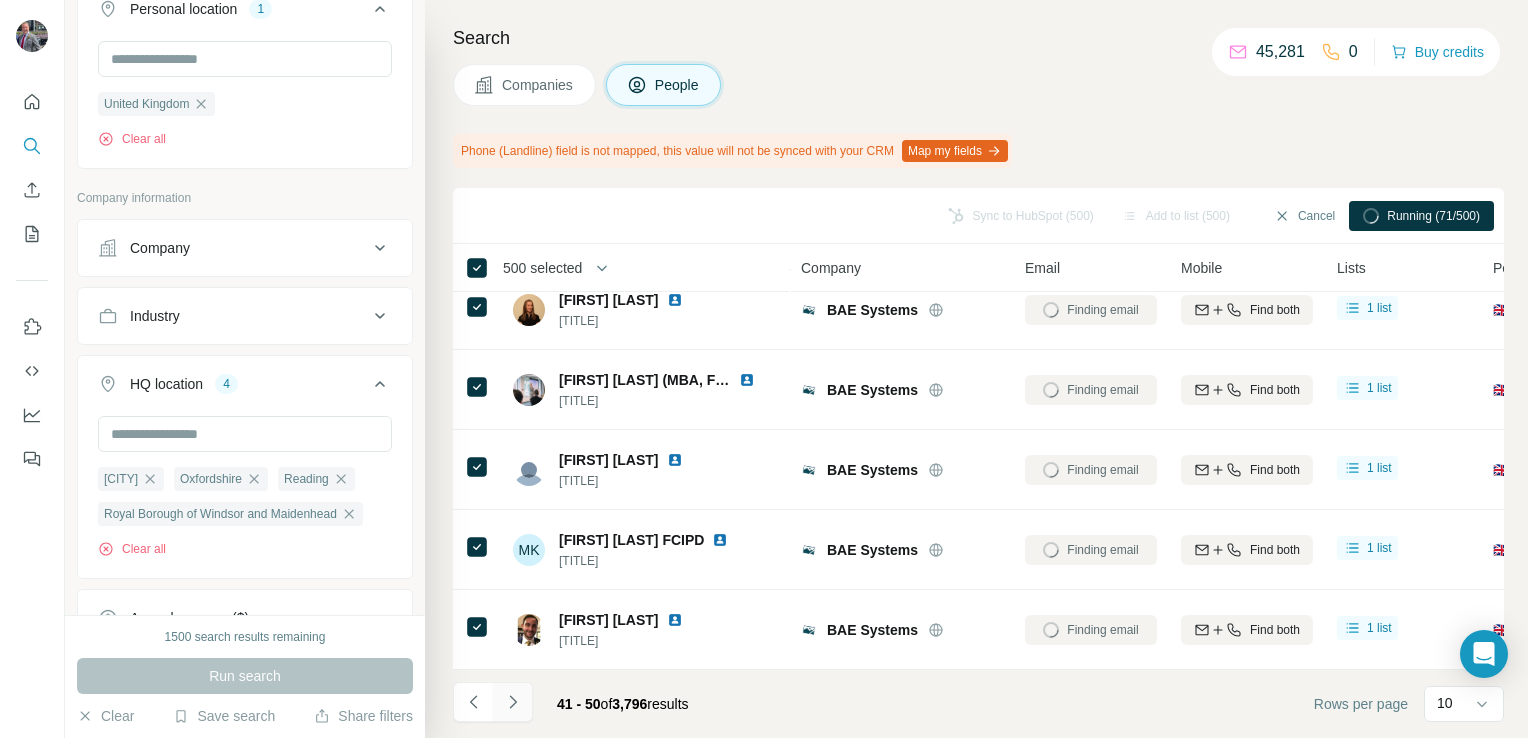 click 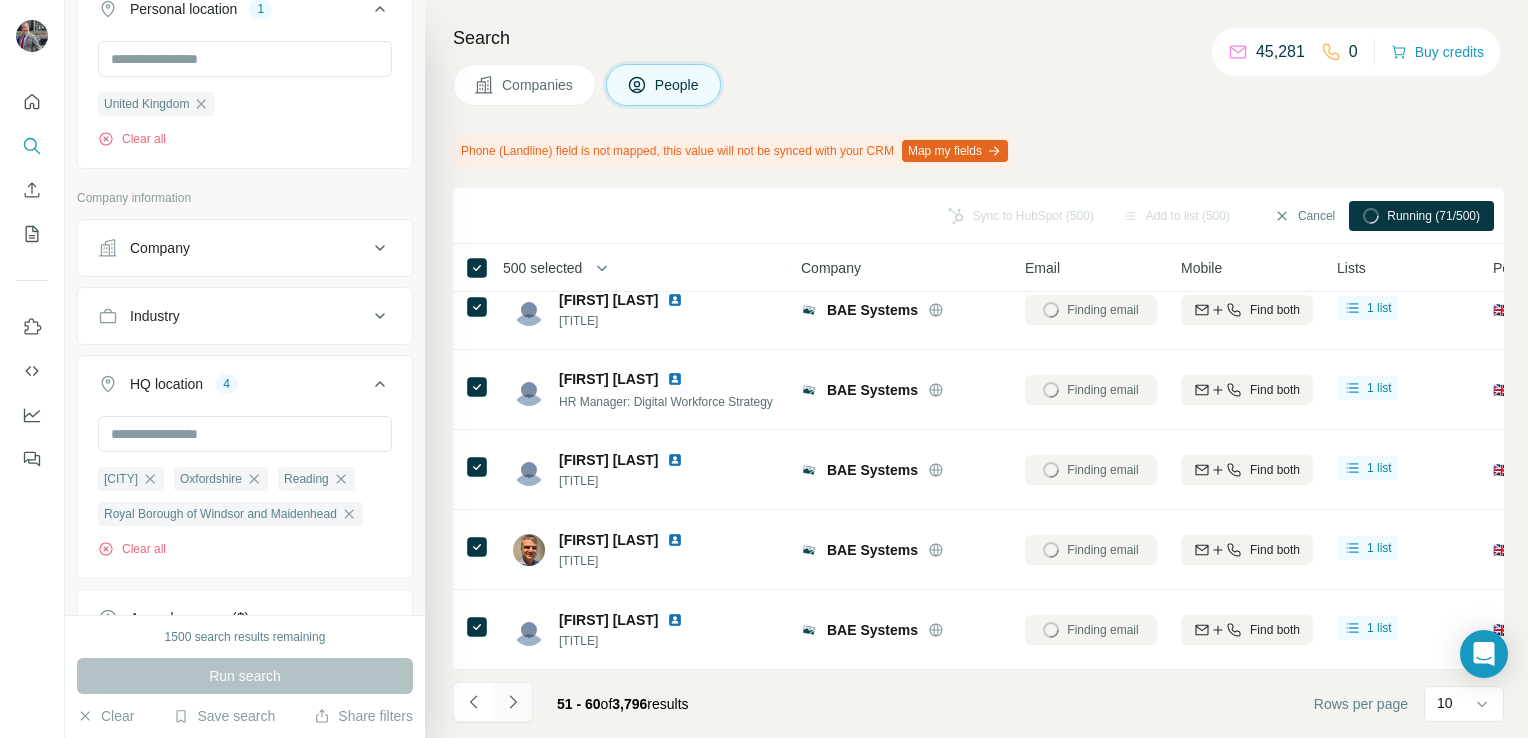 click 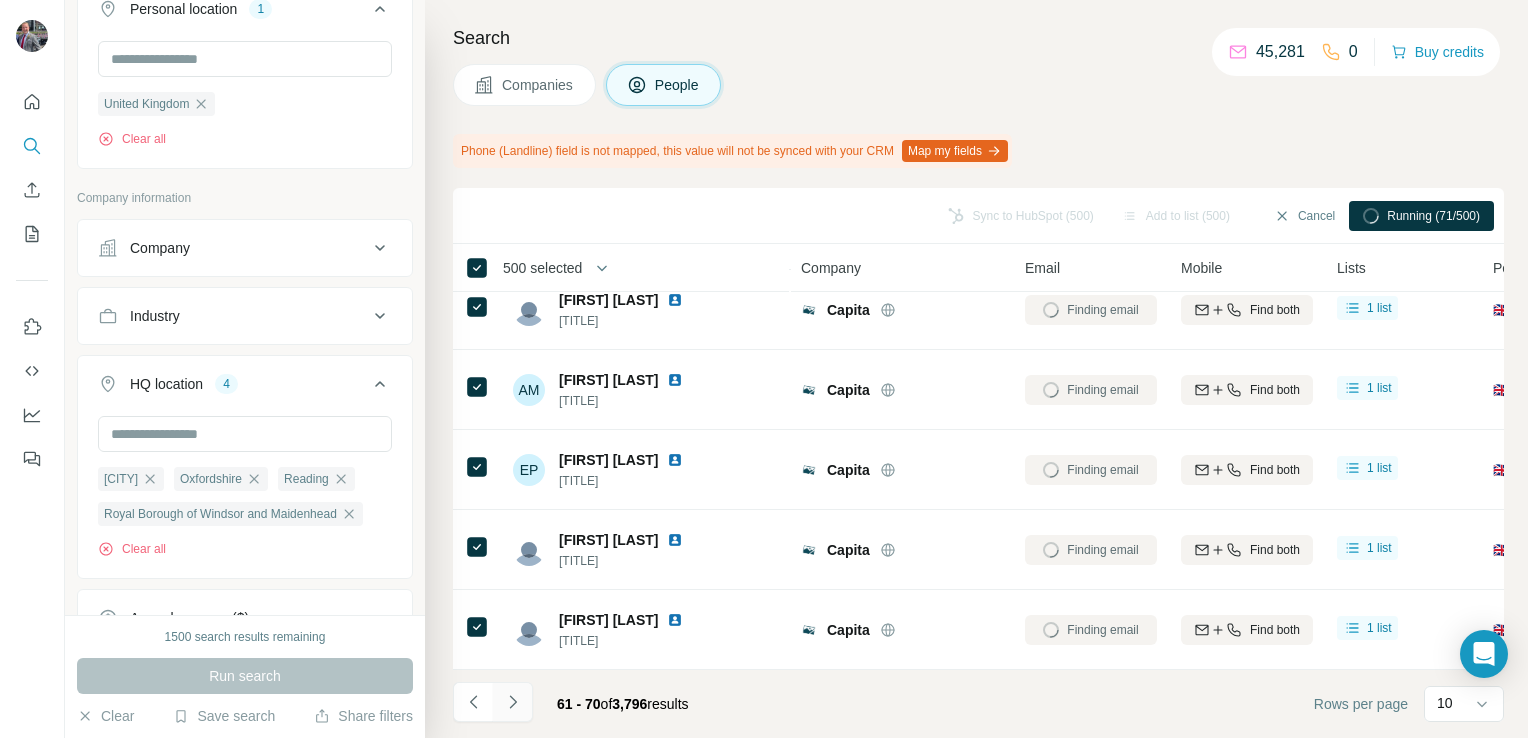 click 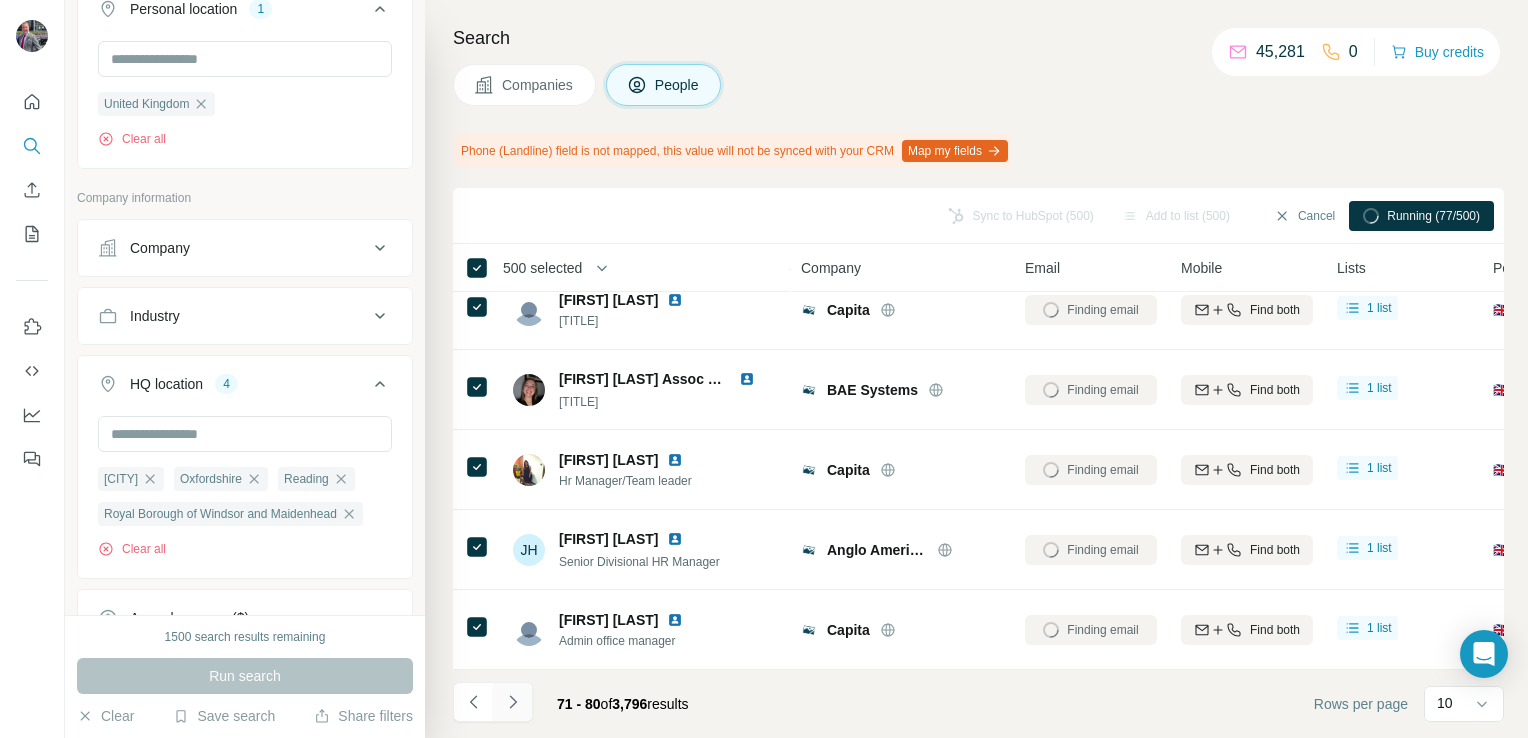 click 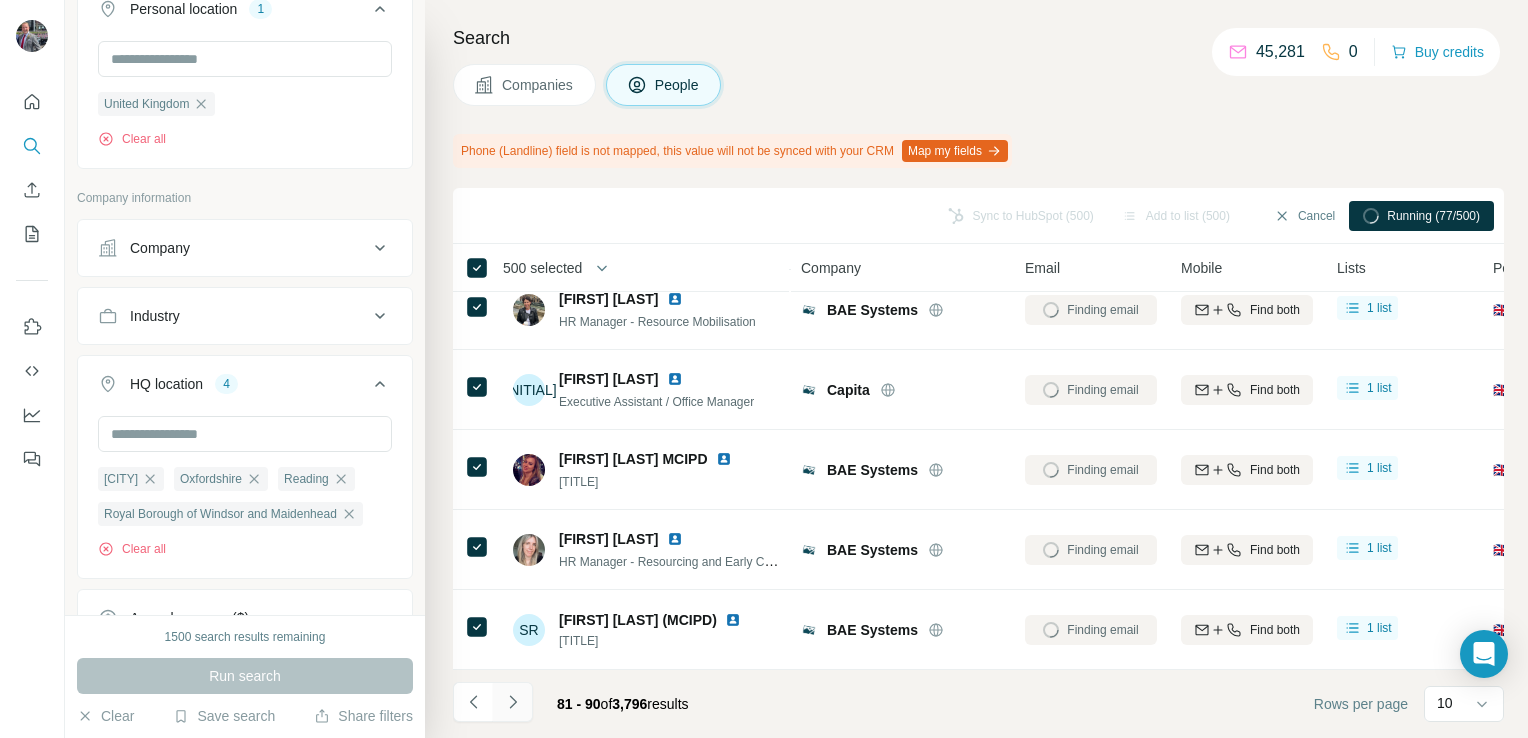 click 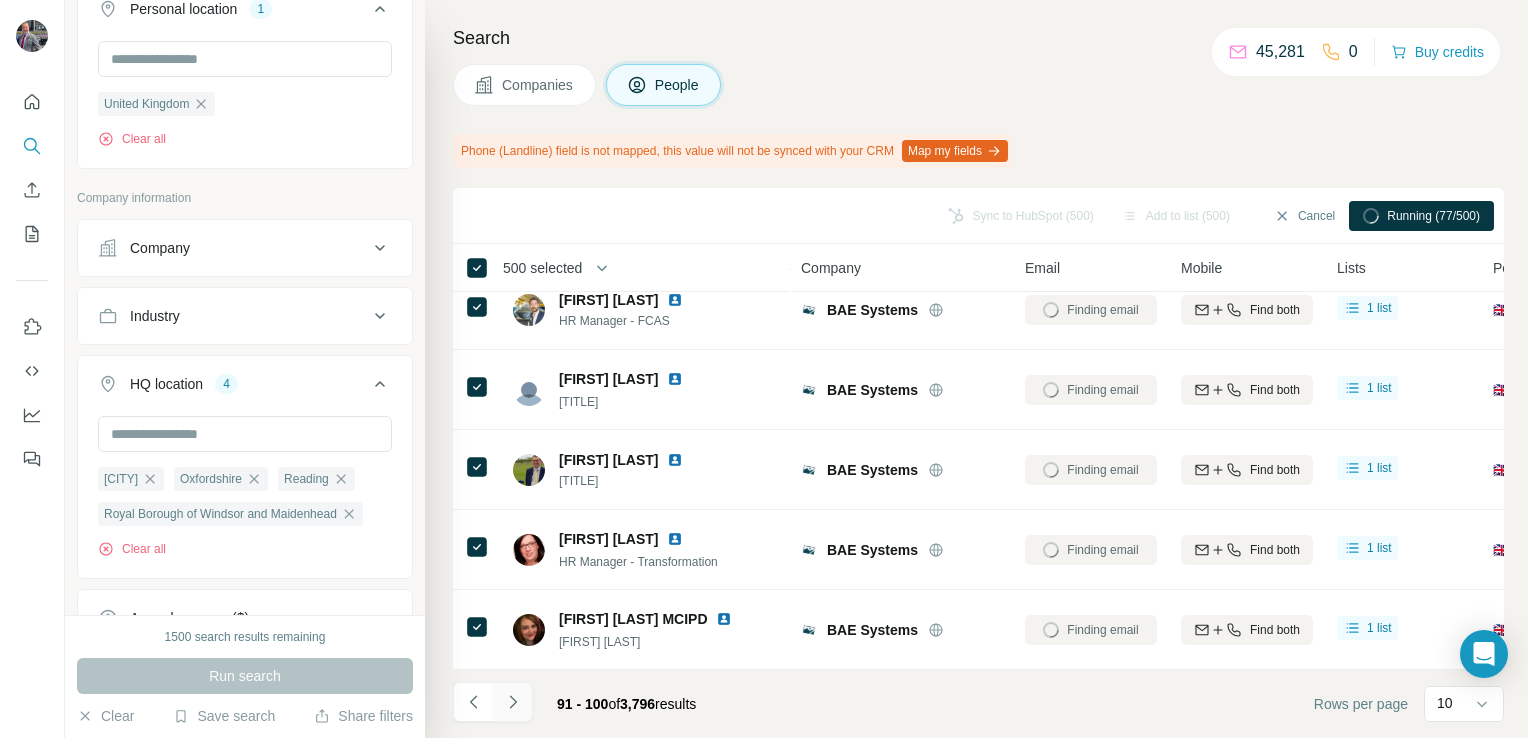 click 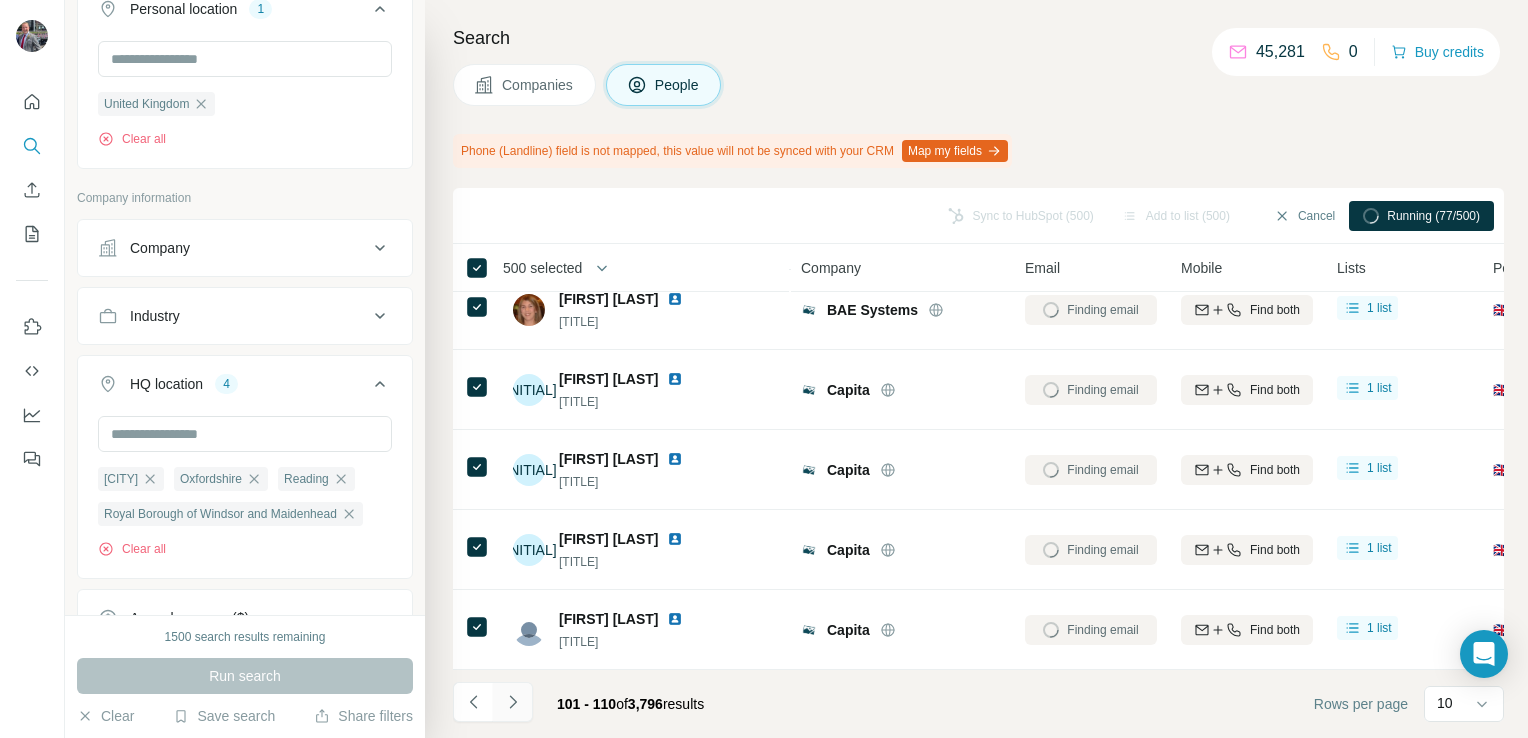 click 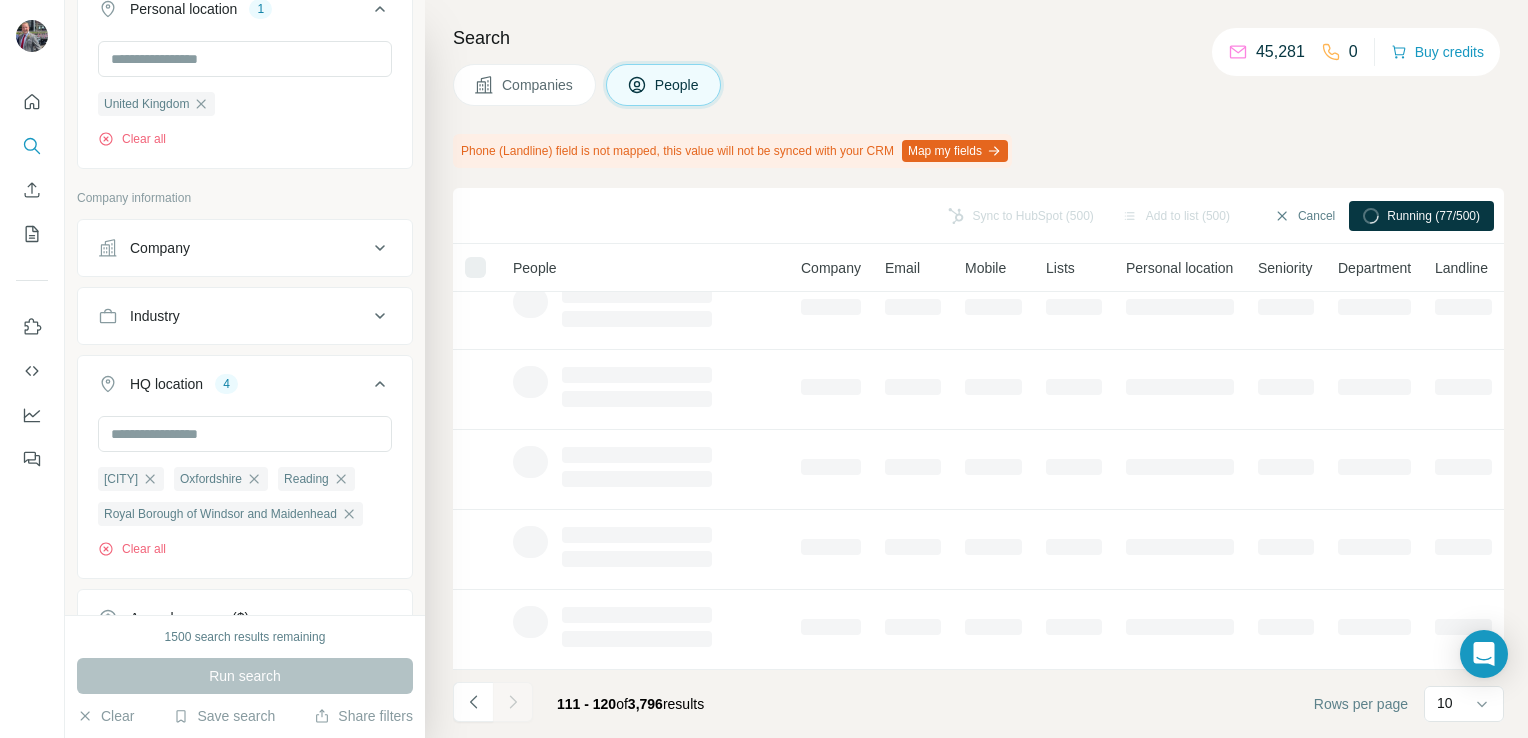 click 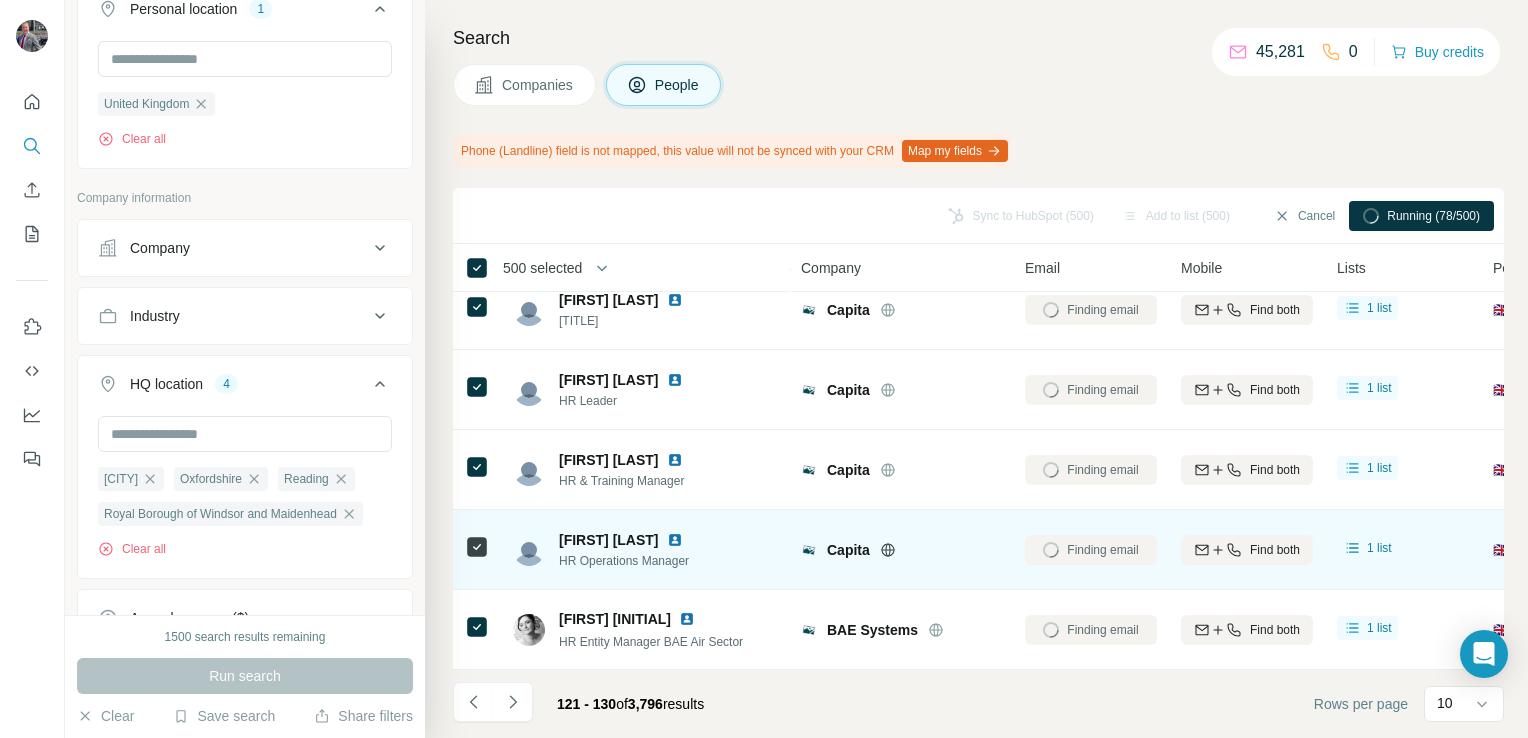 scroll, scrollTop: 0, scrollLeft: 0, axis: both 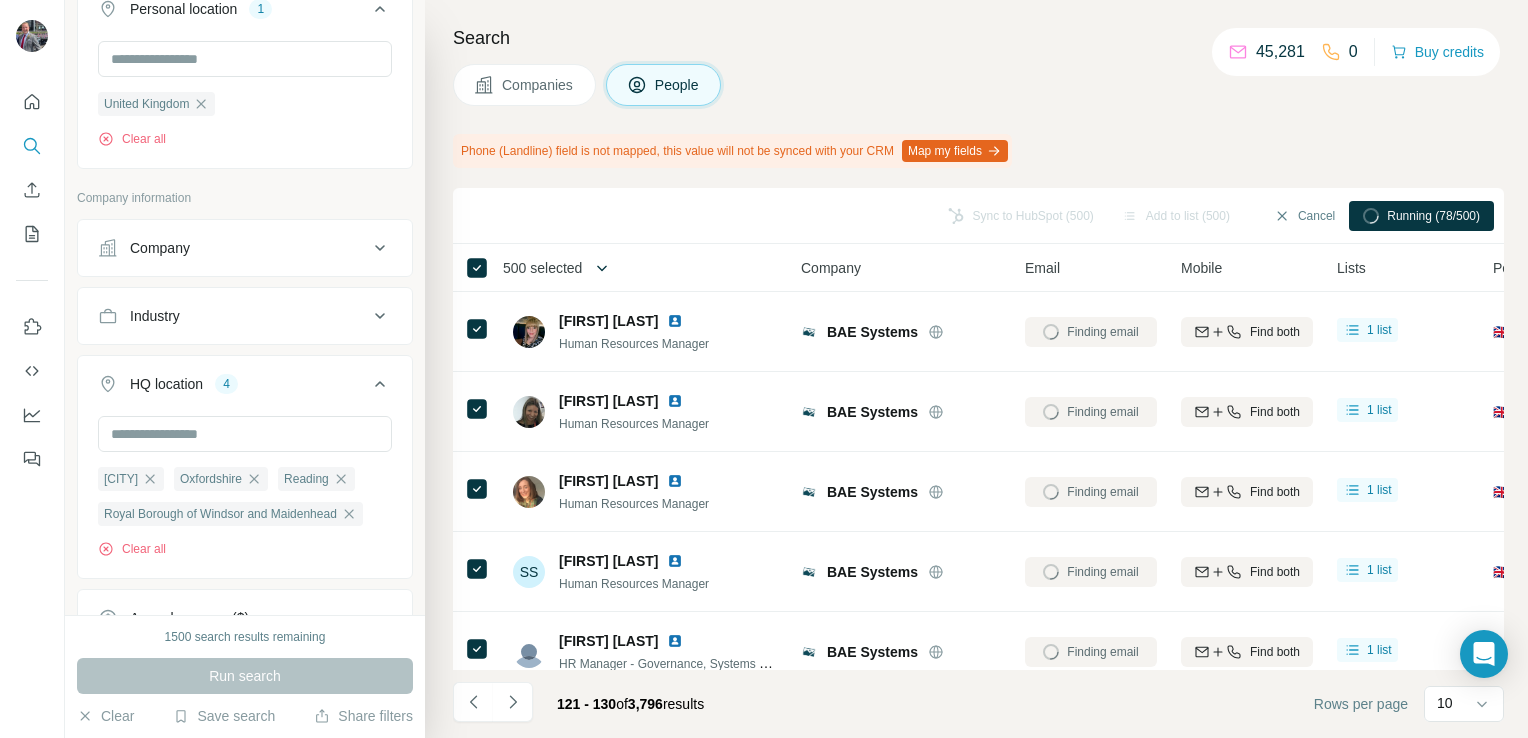 click 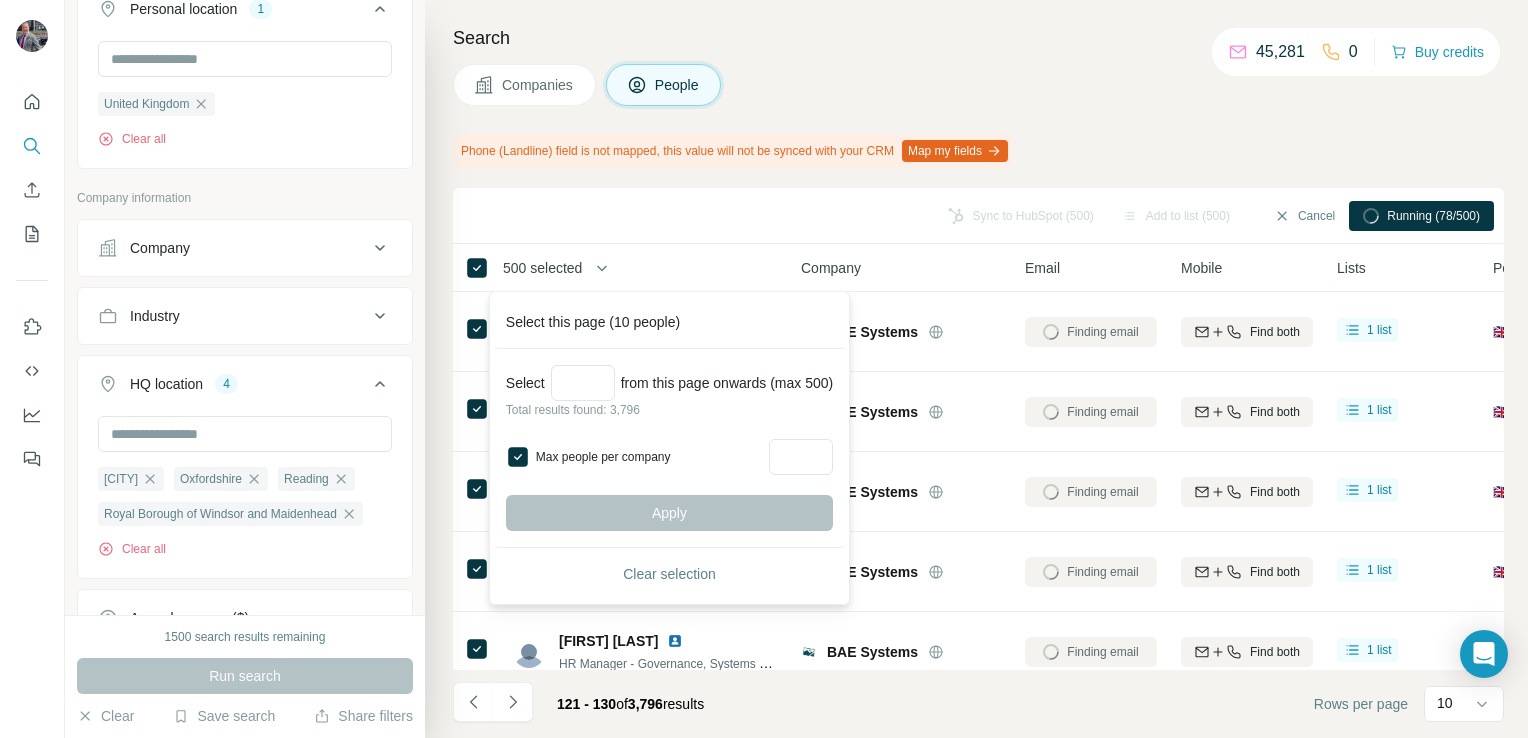 click on "Select from this page onwards (max 500) Total results found:   3,796 Max people per company Apply" at bounding box center (669, 448) 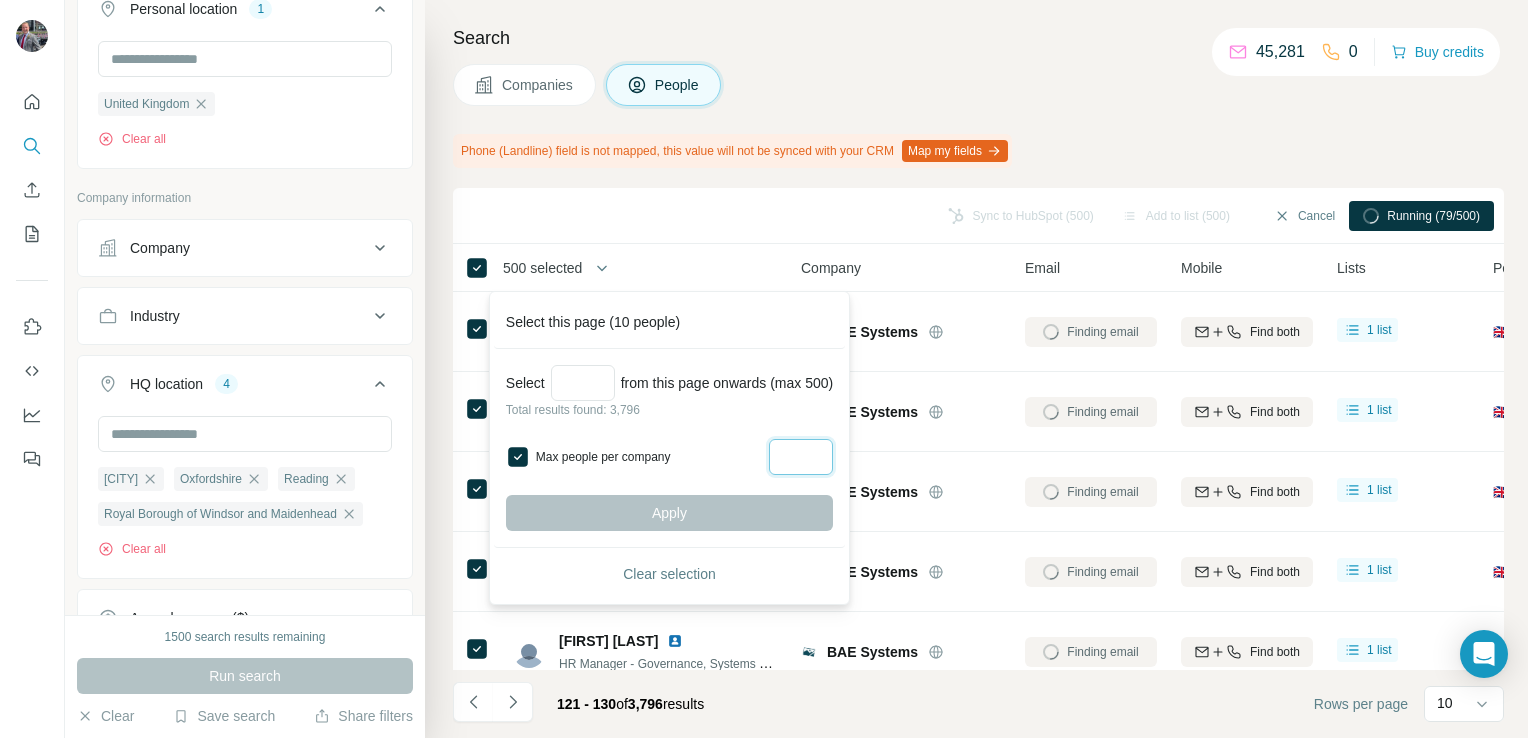 click at bounding box center (801, 457) 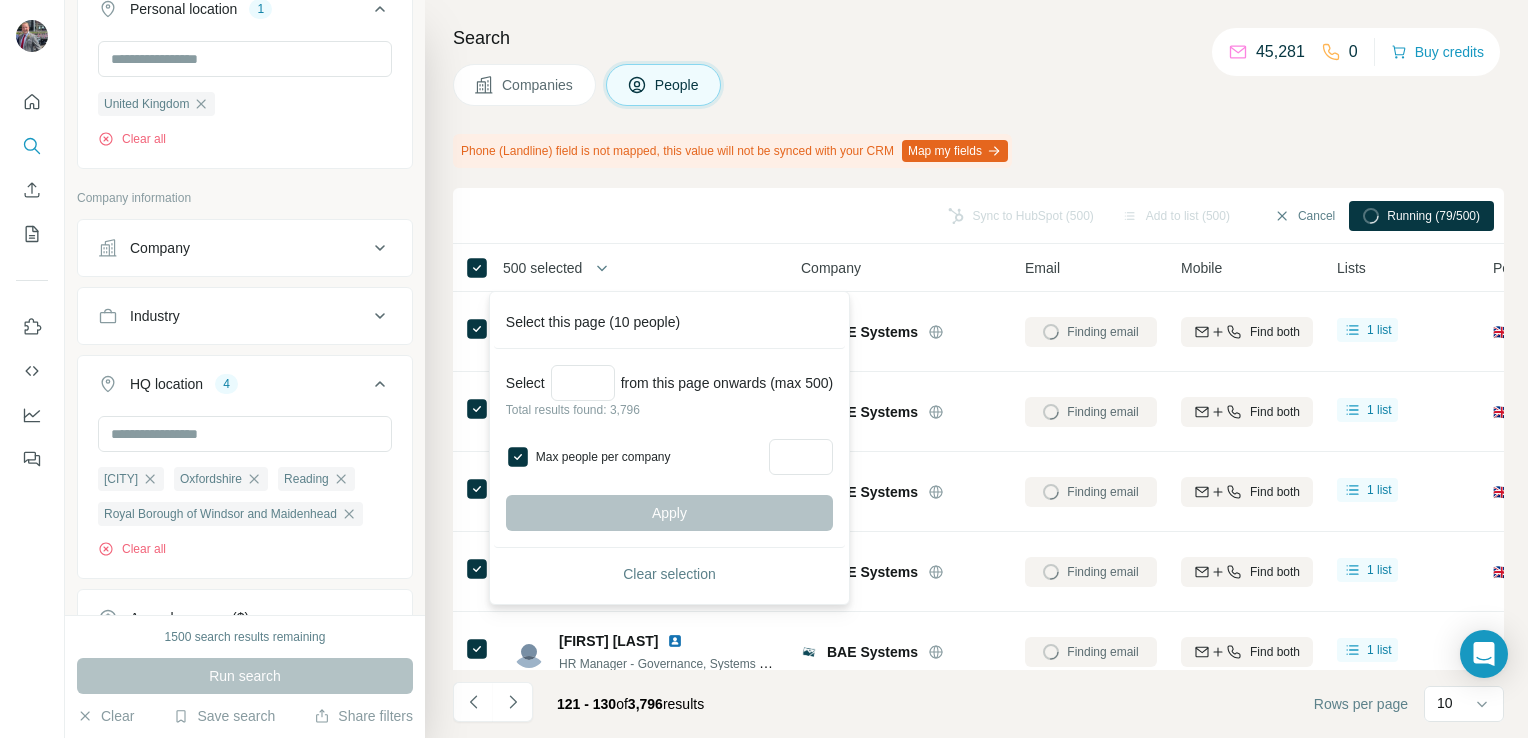 click on "Apply" at bounding box center [669, 513] 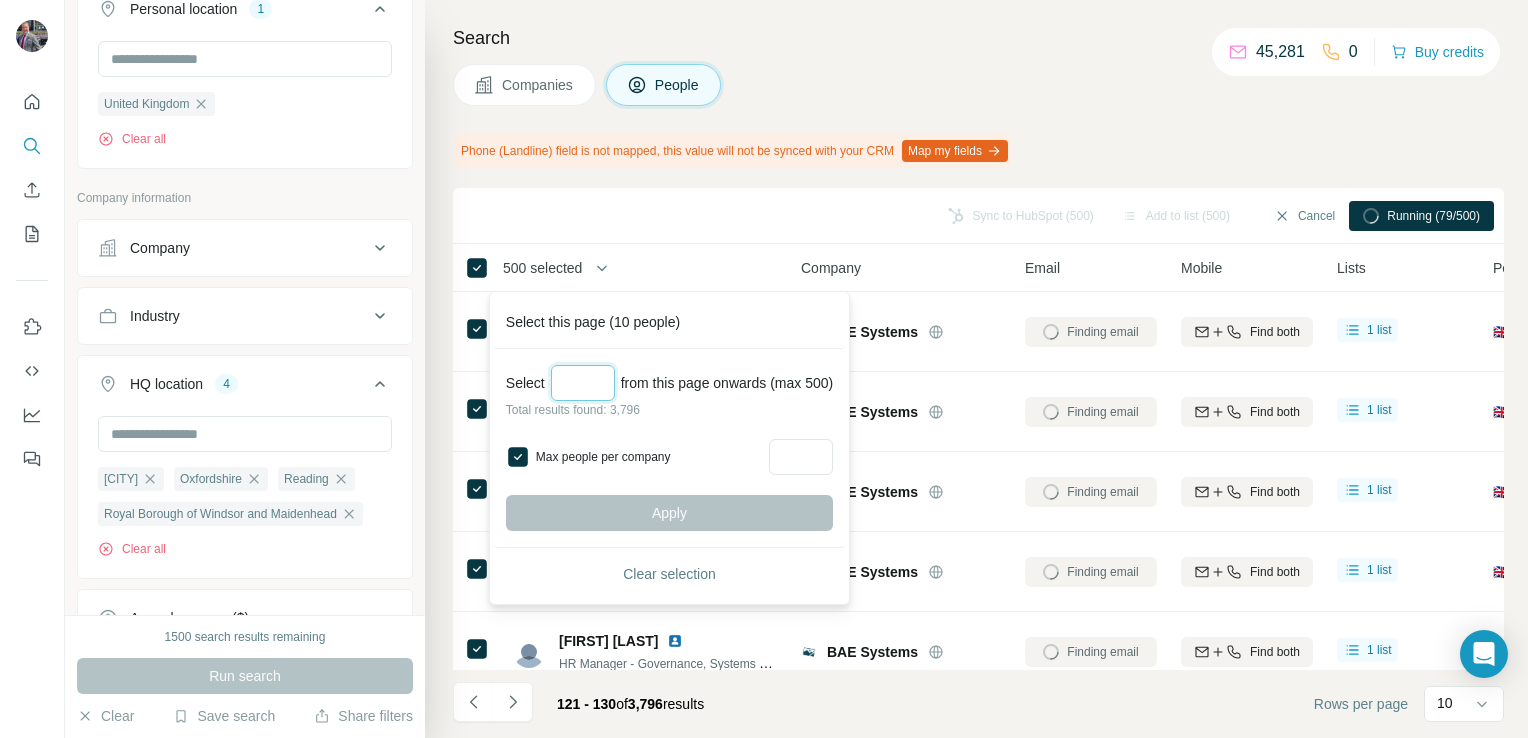 click at bounding box center (583, 383) 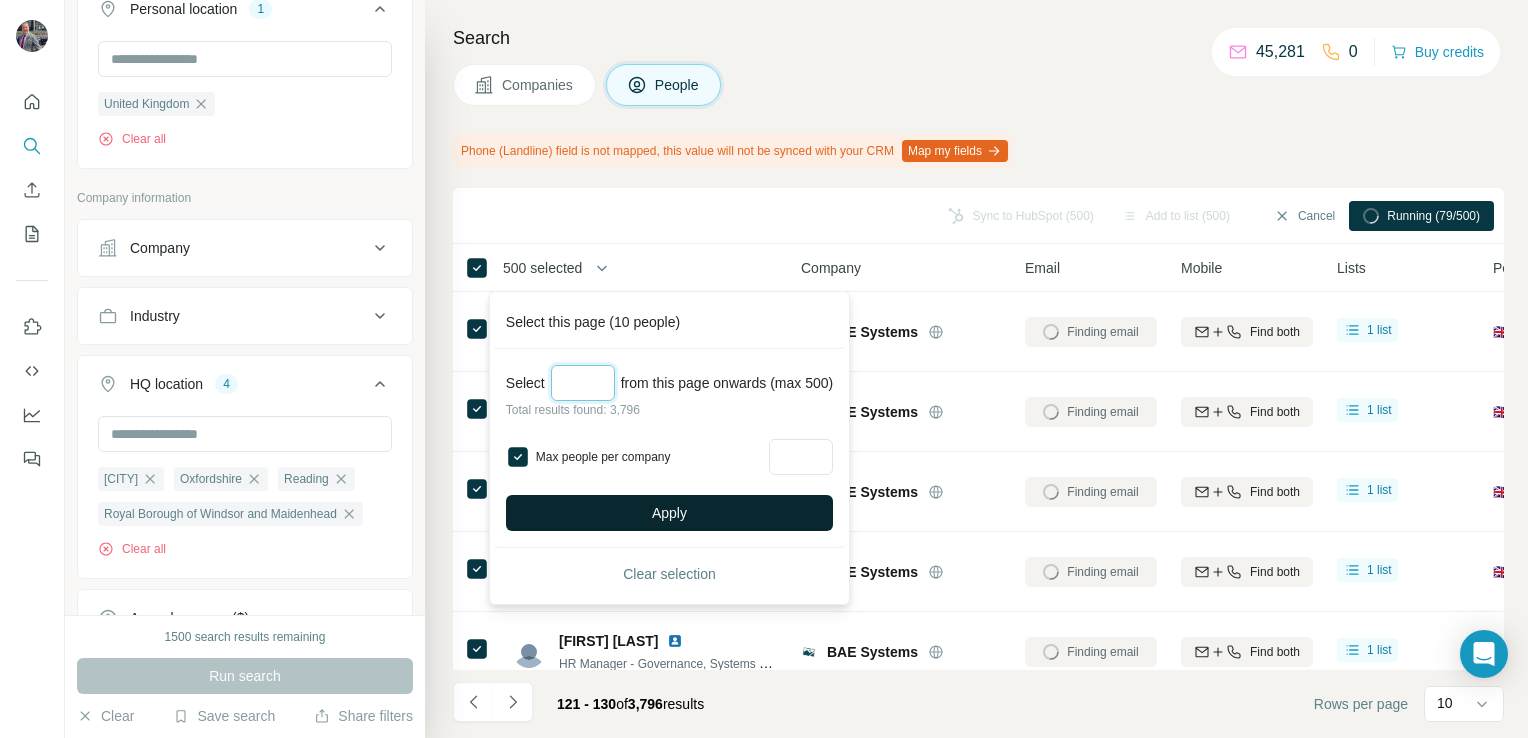 type on "***" 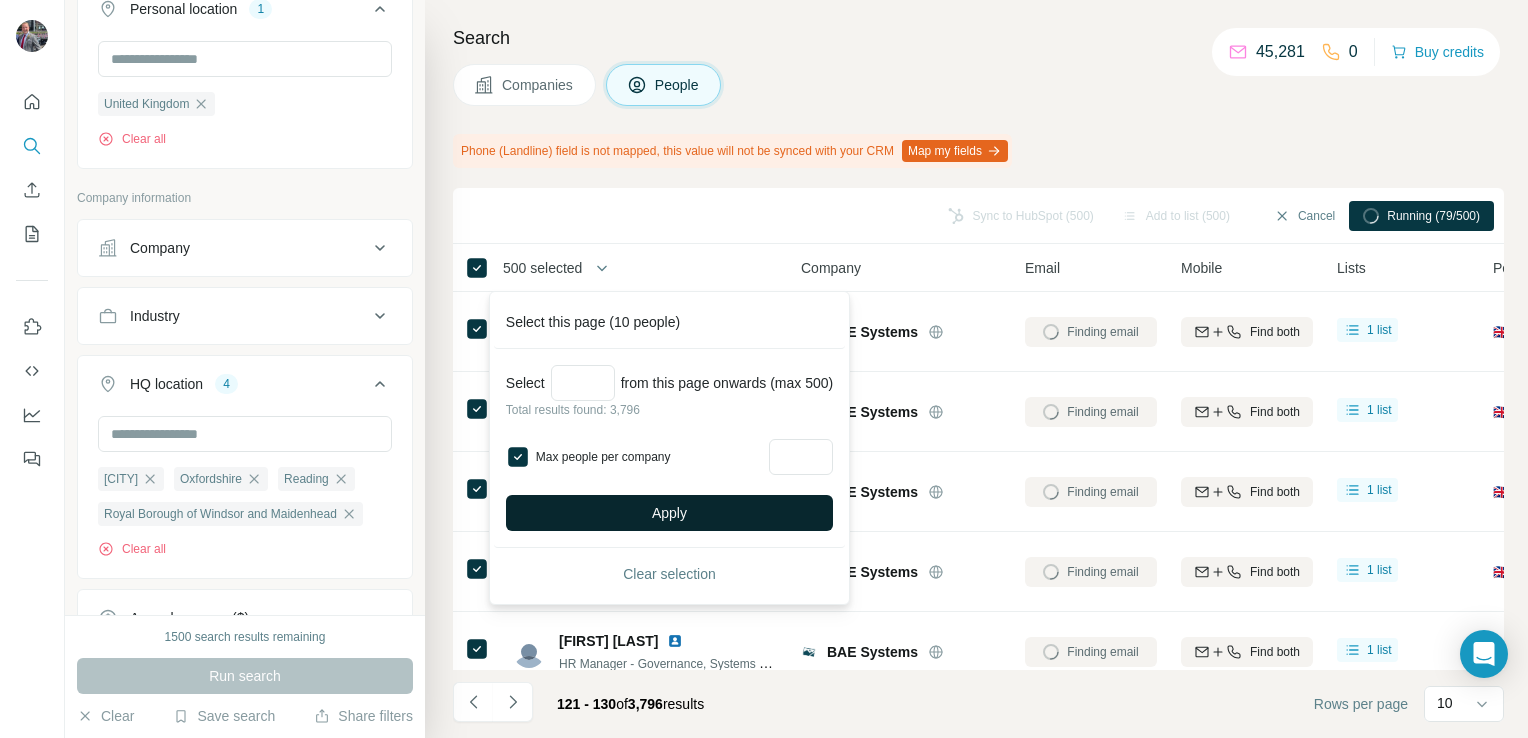 click on "Apply" at bounding box center (669, 513) 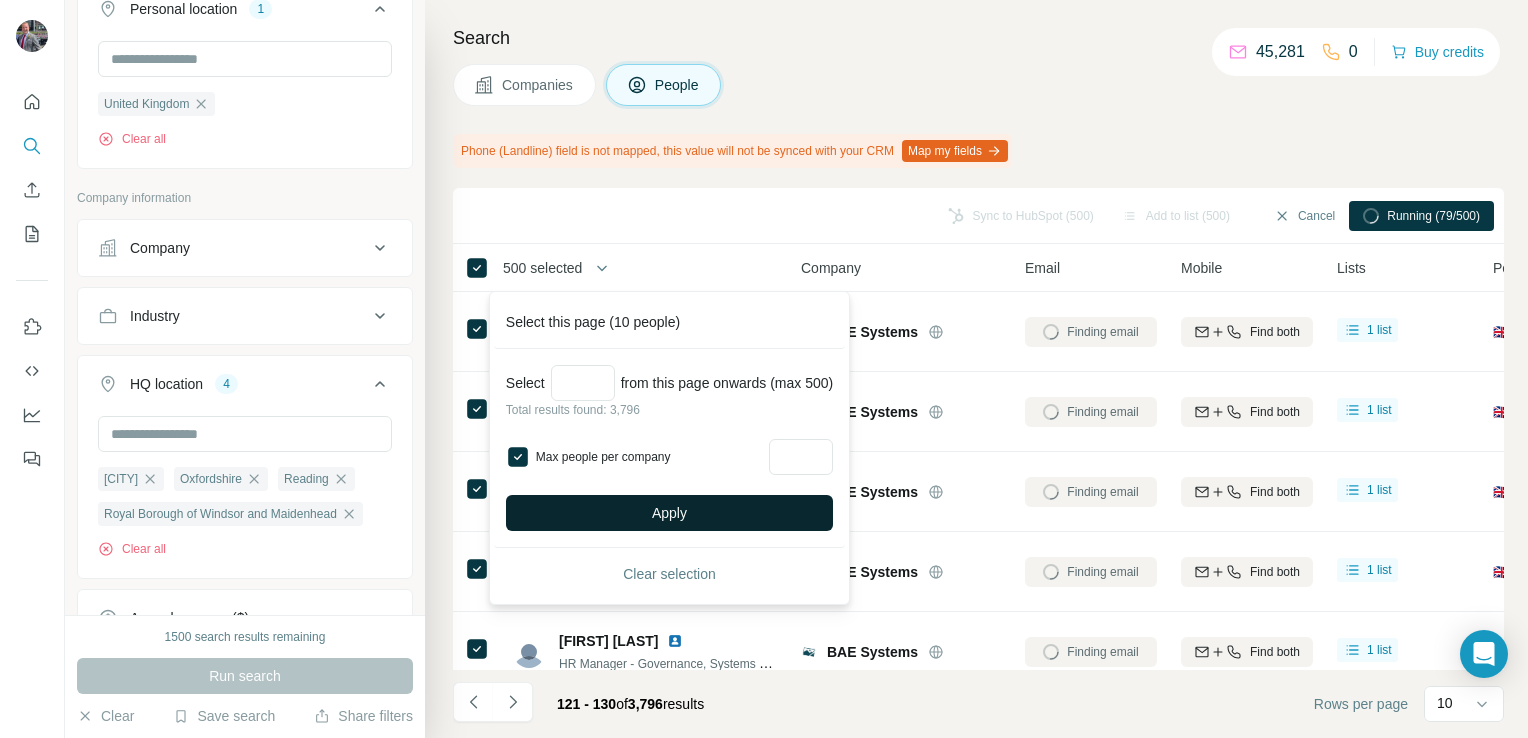 type 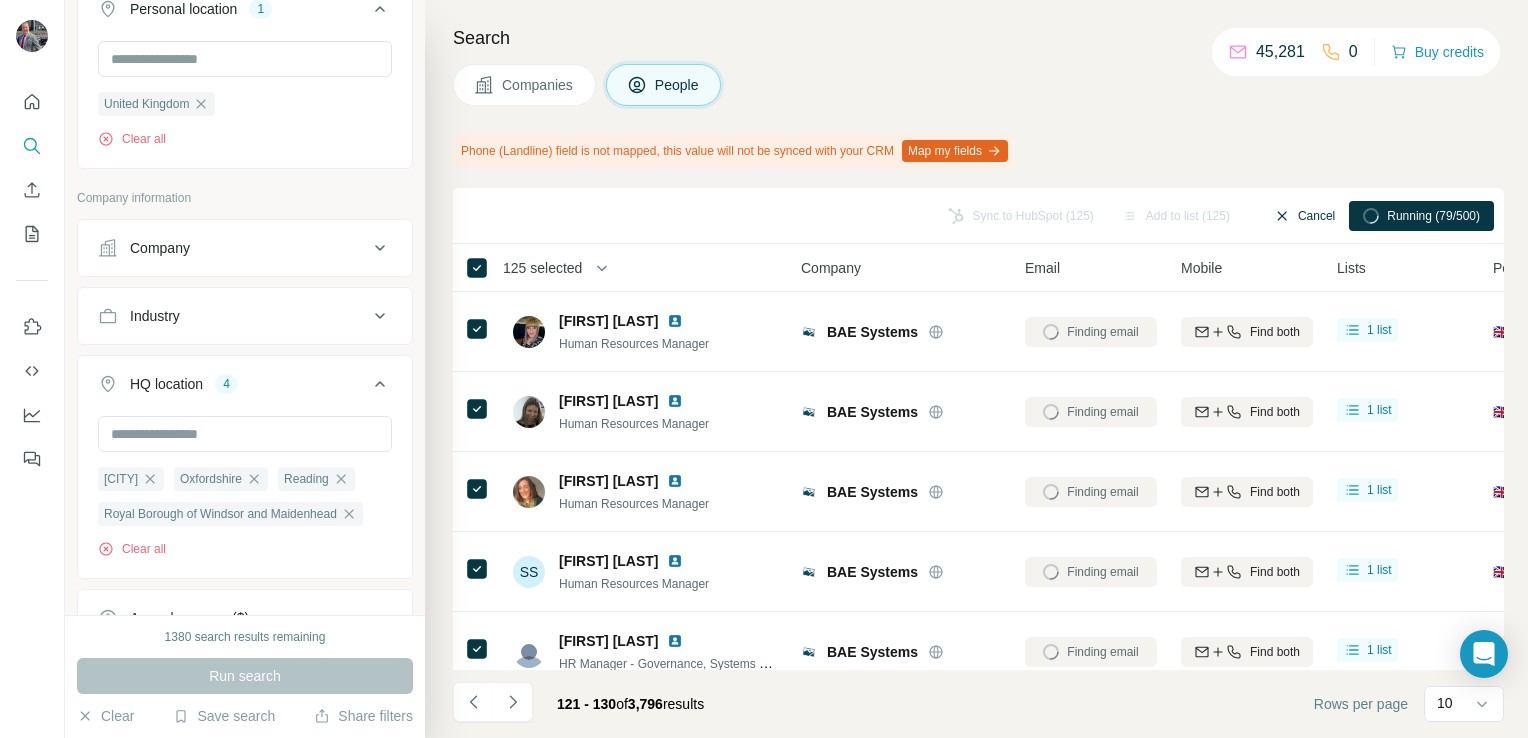 click on "Cancel" at bounding box center [1304, 216] 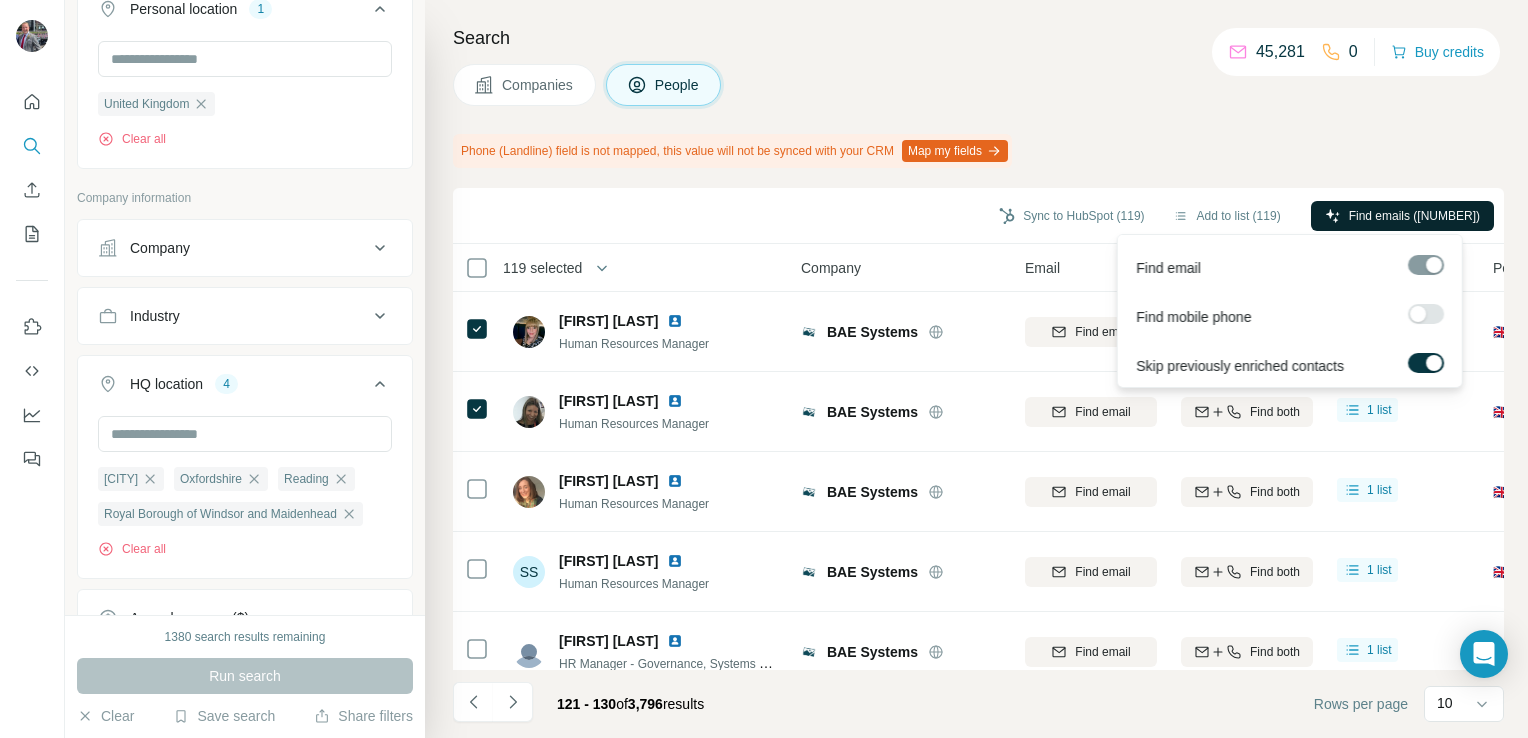 click on "Find emails ([NUMBER])" at bounding box center [1414, 216] 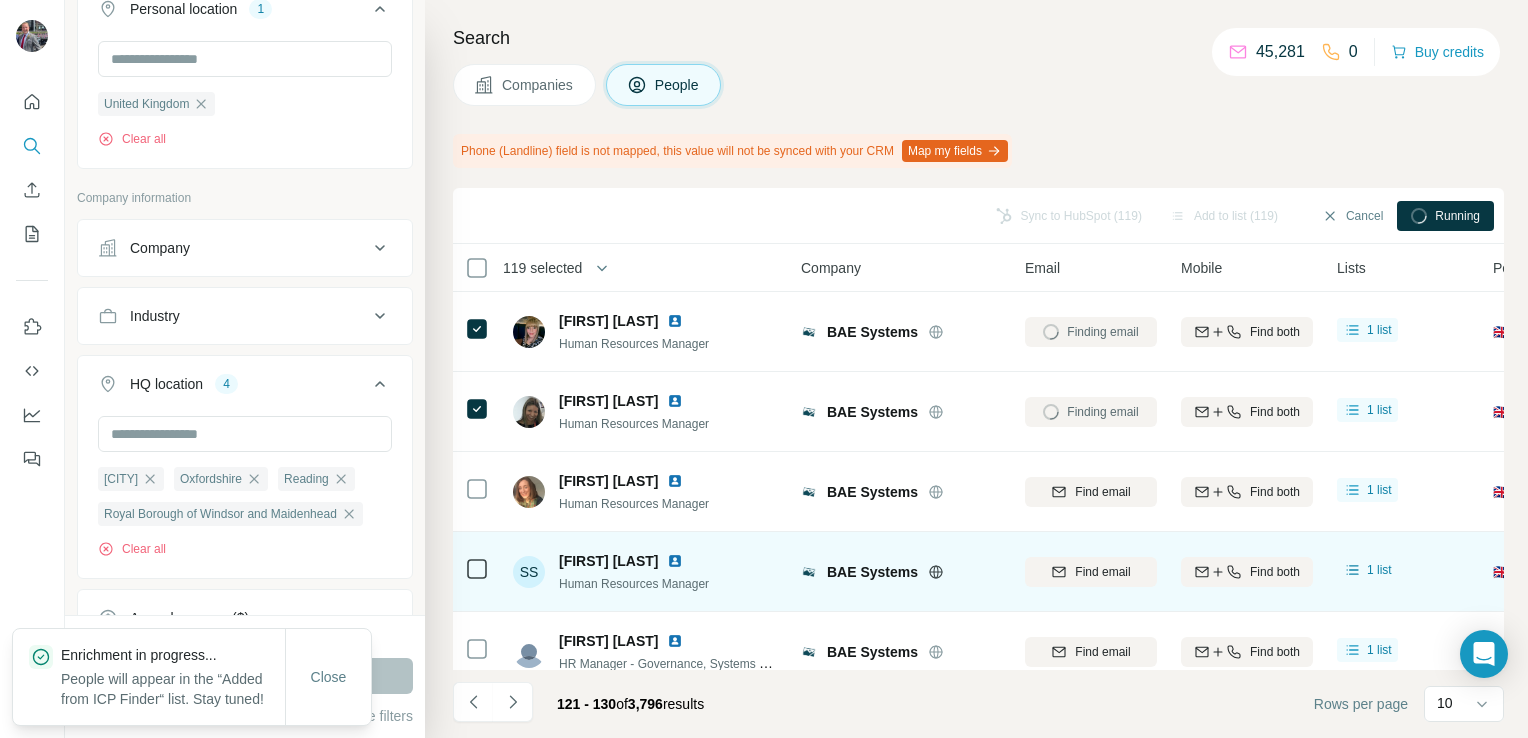 scroll, scrollTop: 431, scrollLeft: 0, axis: vertical 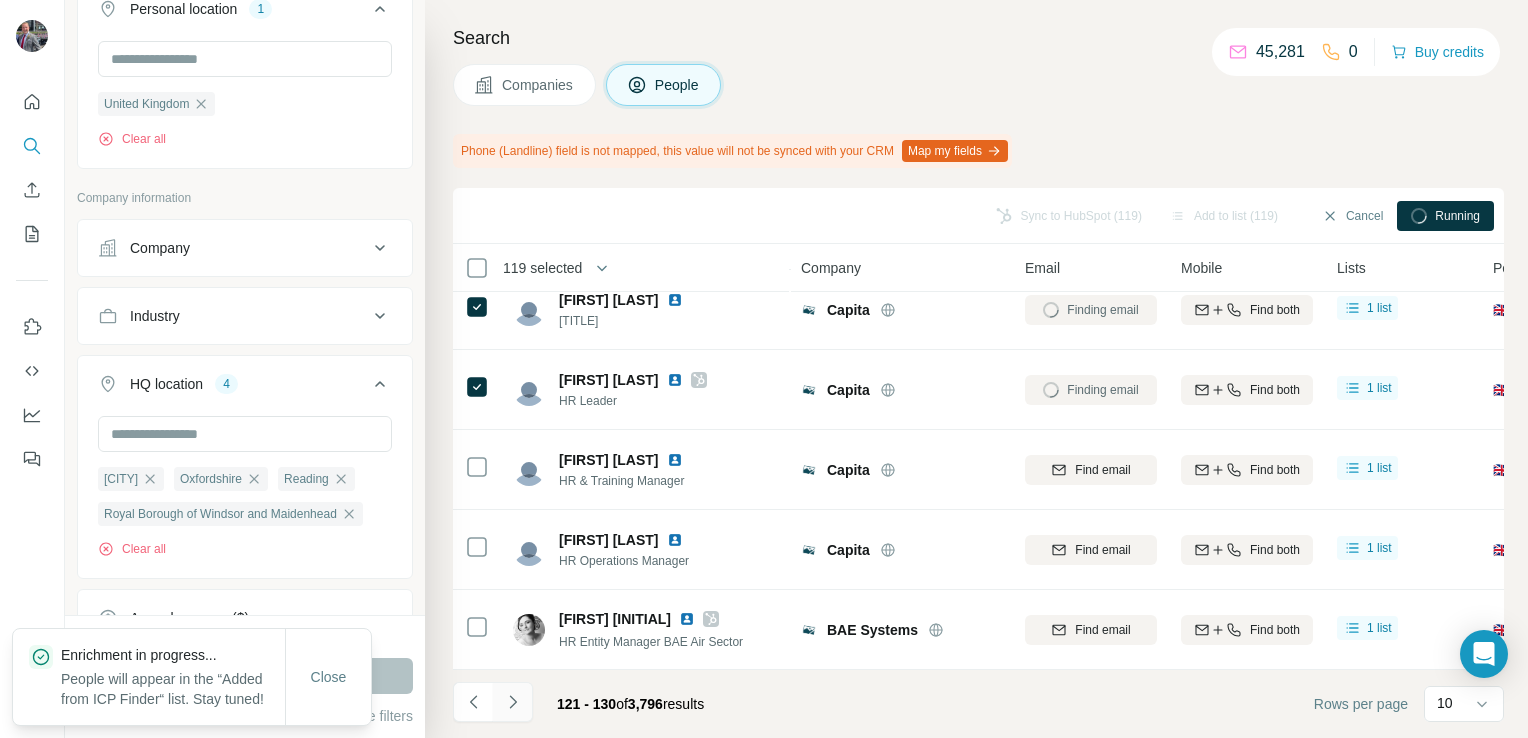 click 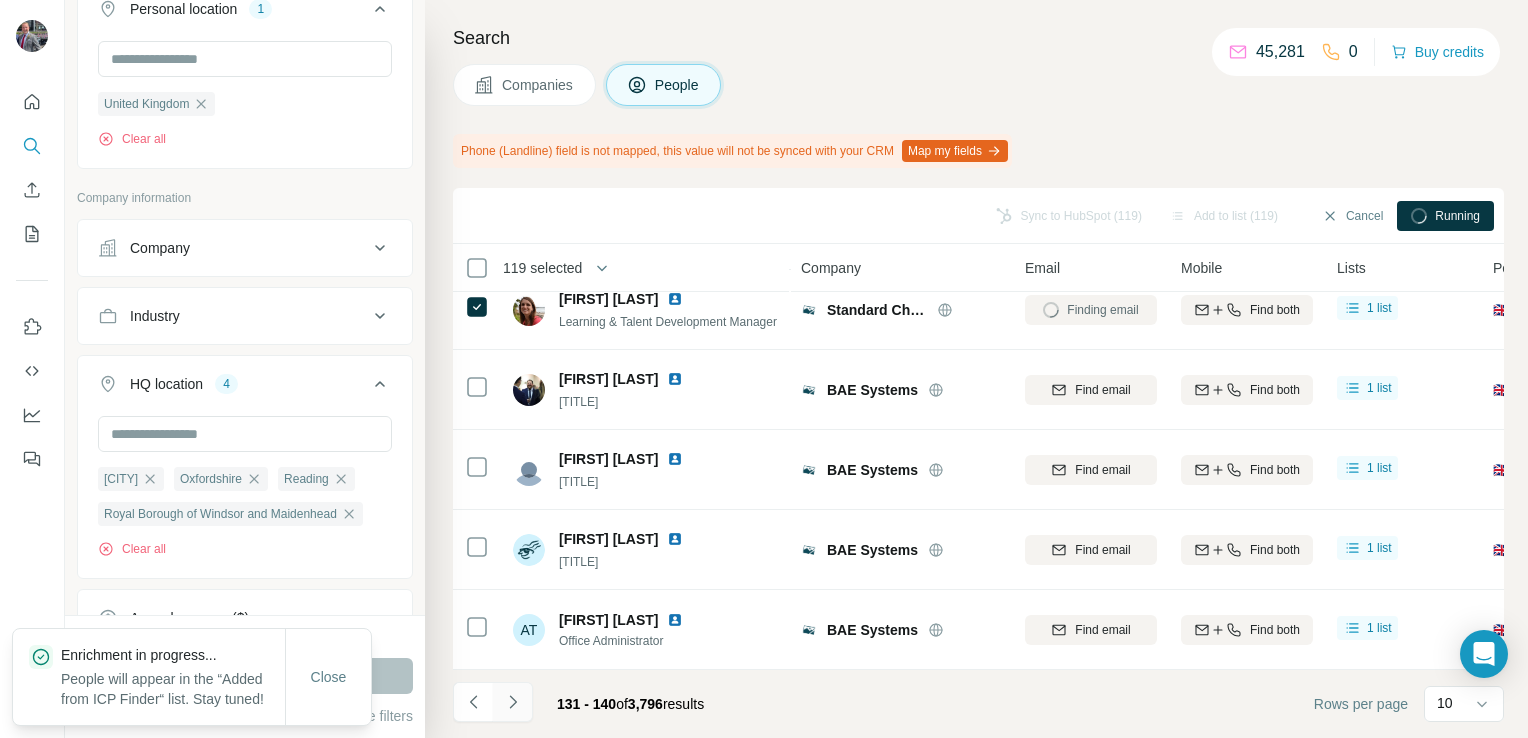 click 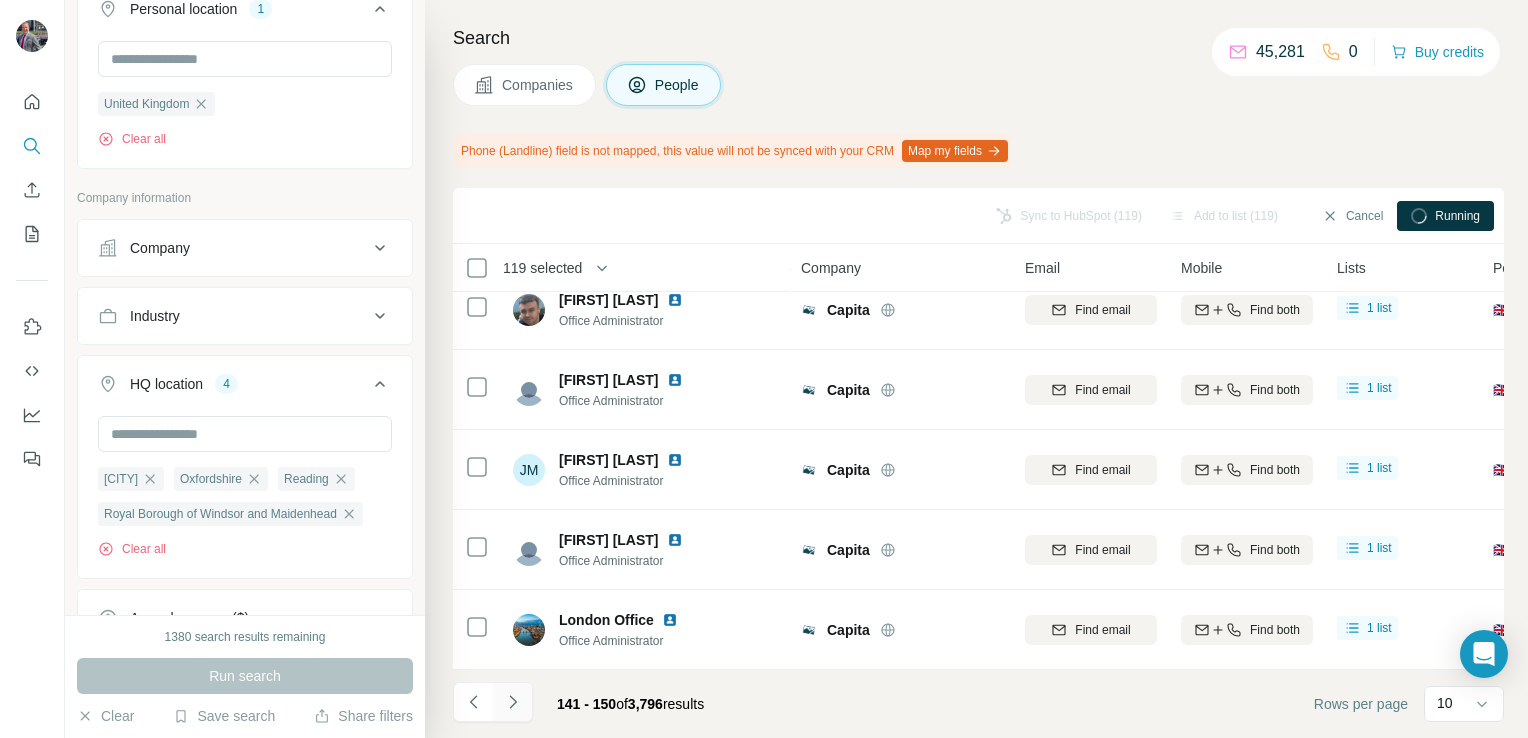 click 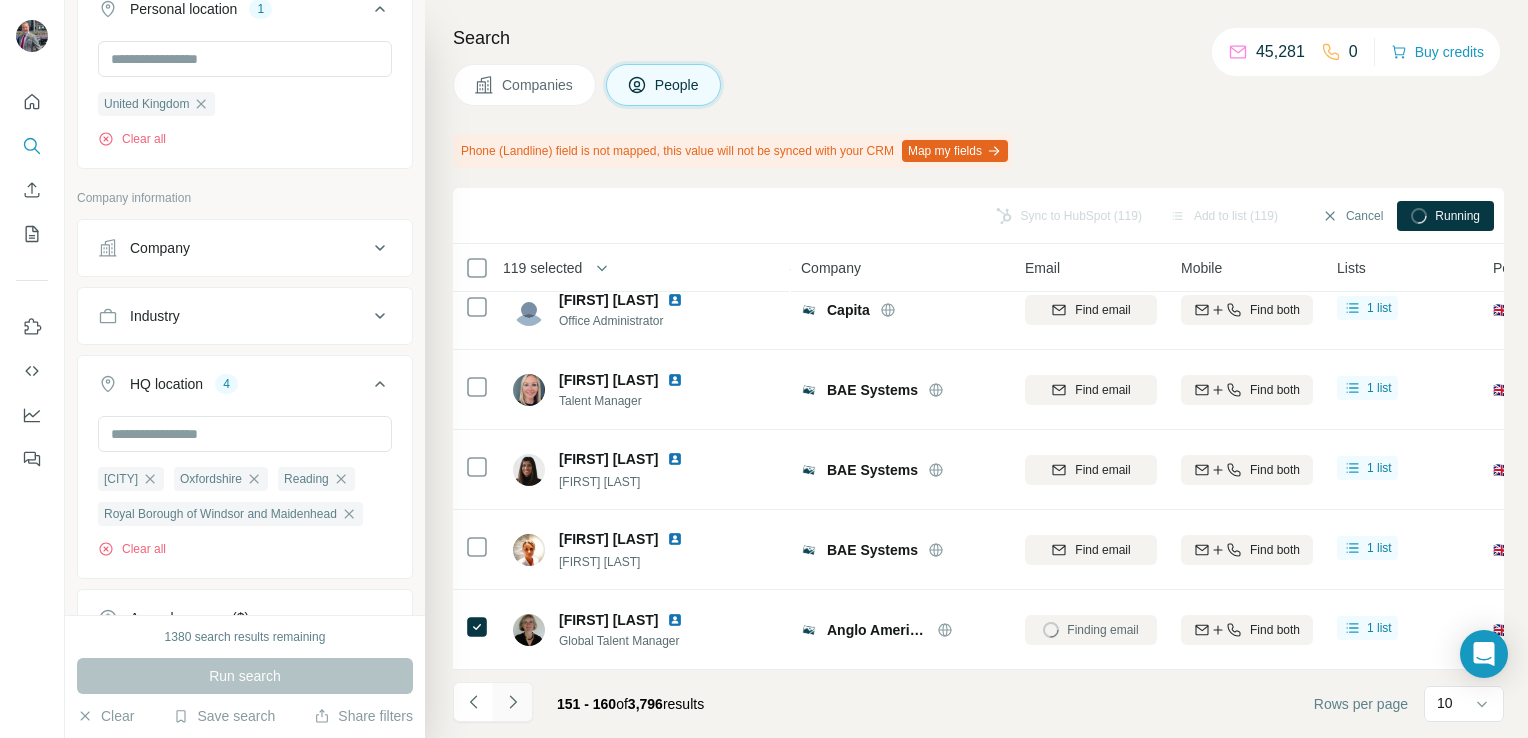 click 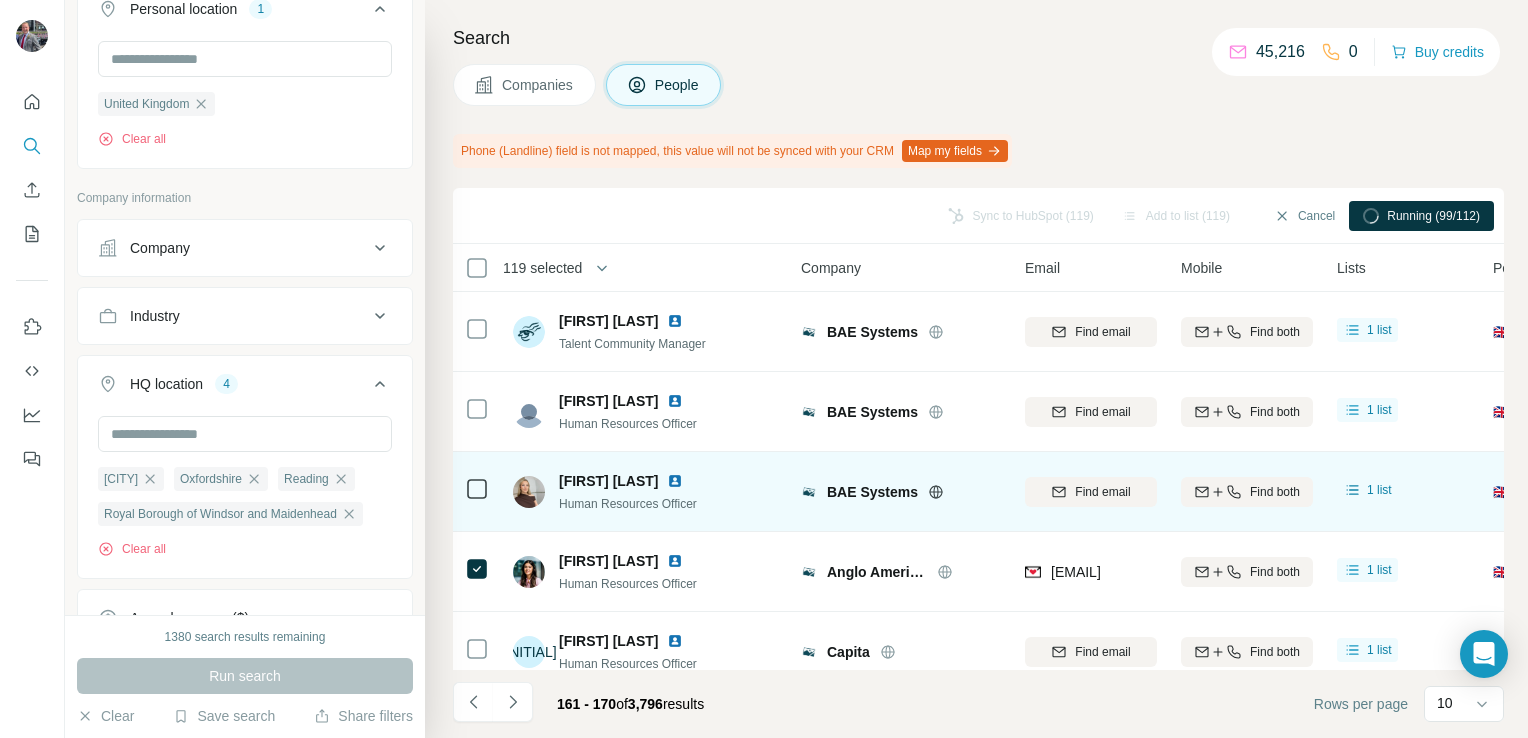 scroll, scrollTop: 431, scrollLeft: 0, axis: vertical 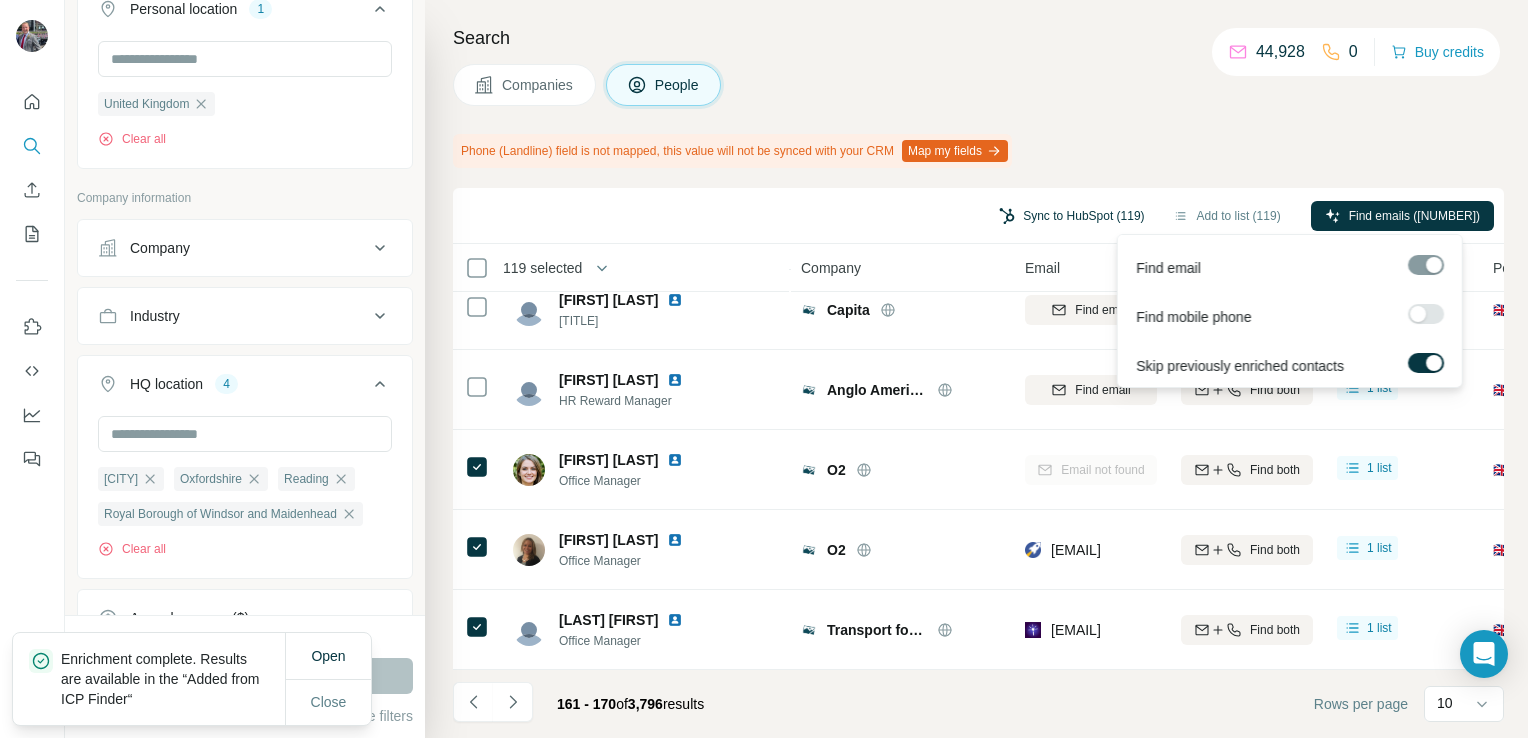 click on "Sync to HubSpot (119)" at bounding box center [1071, 216] 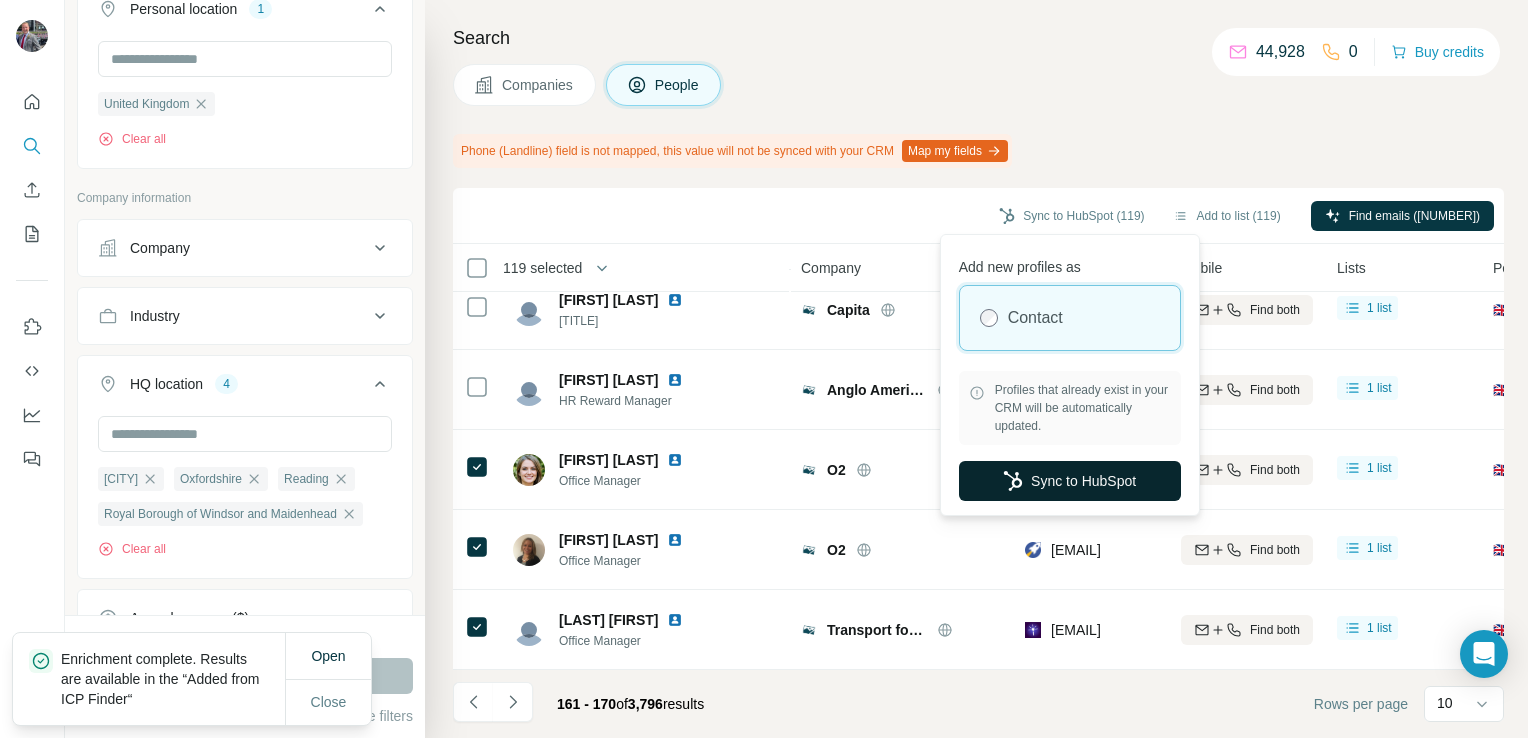 click on "Sync to HubSpot" at bounding box center [1070, 481] 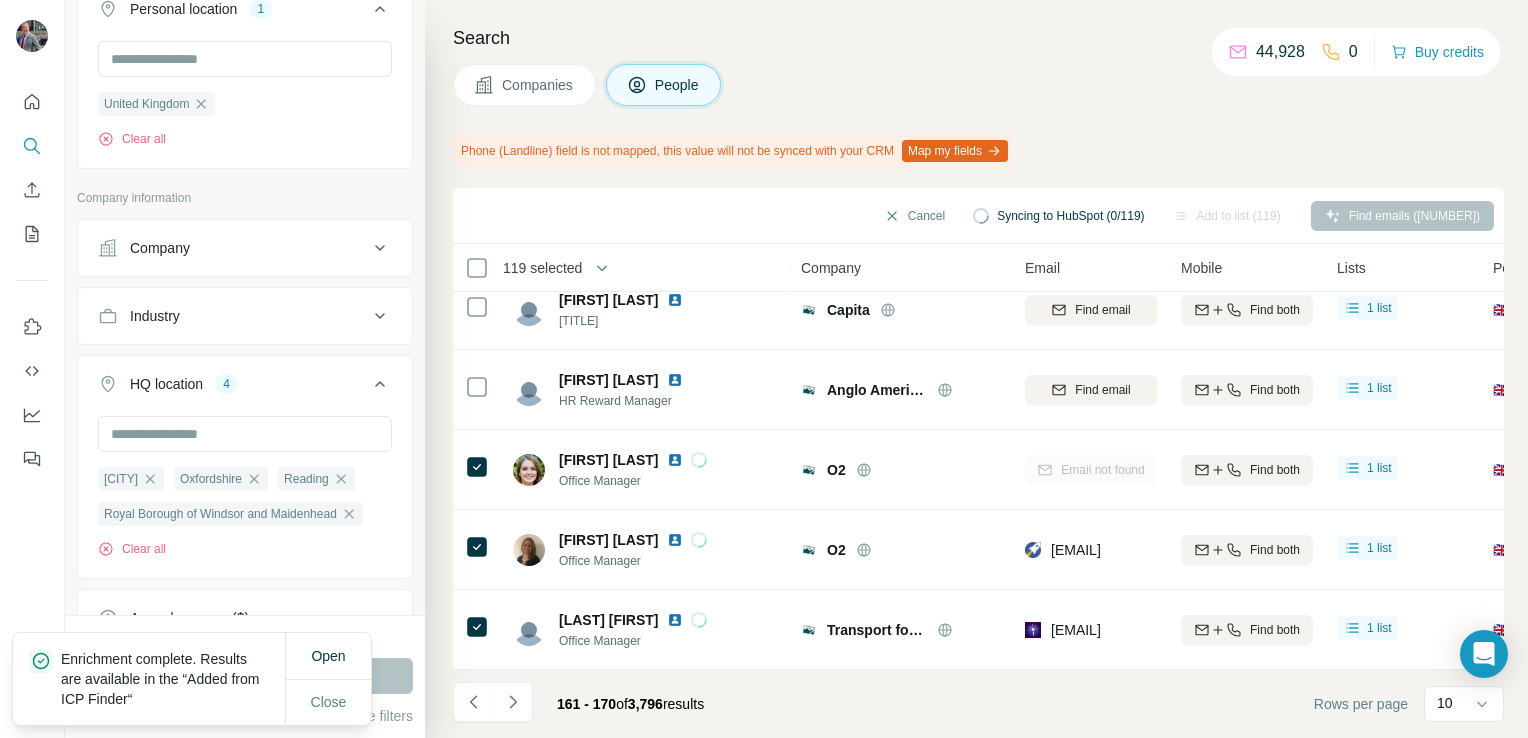 click on "Email not found" at bounding box center (1091, 469) 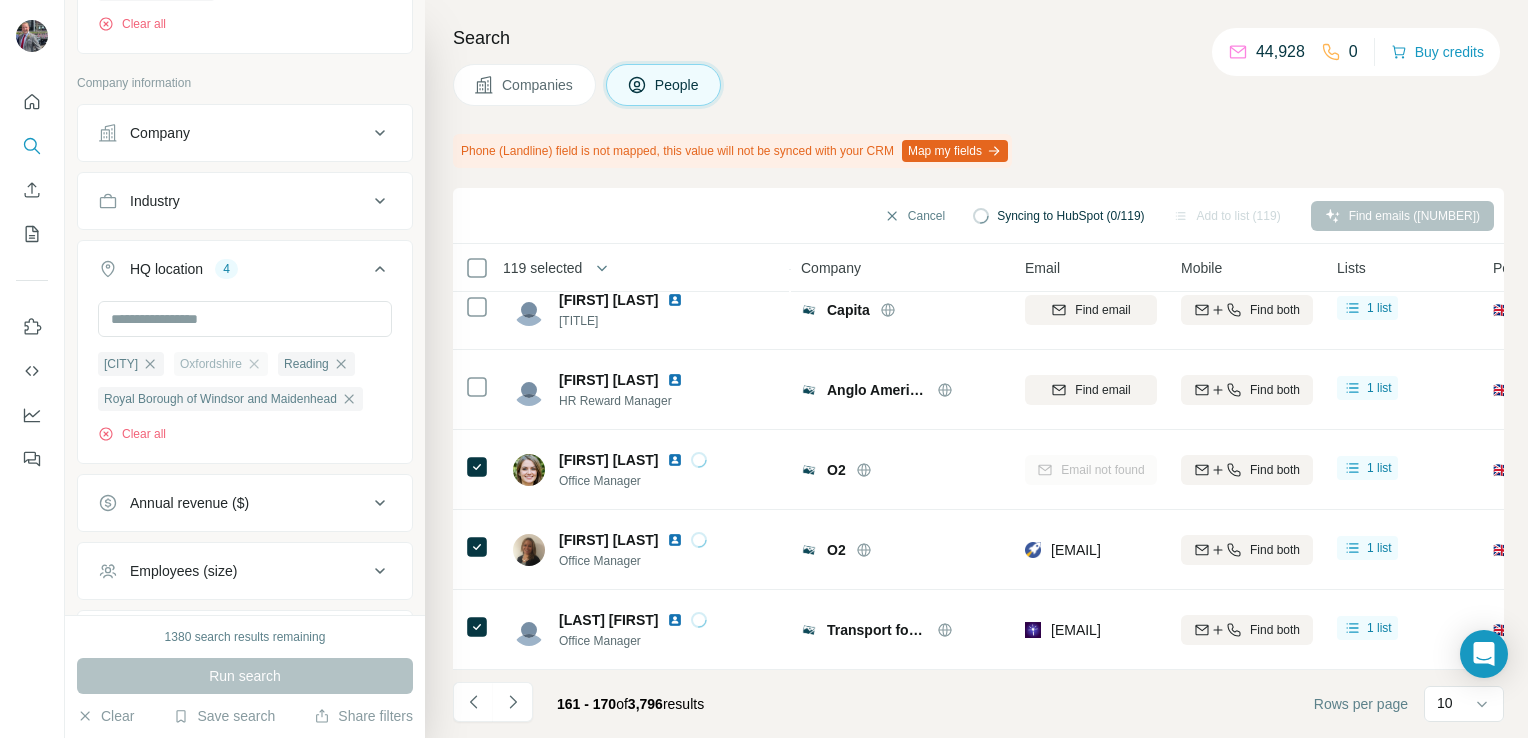 scroll, scrollTop: 631, scrollLeft: 0, axis: vertical 